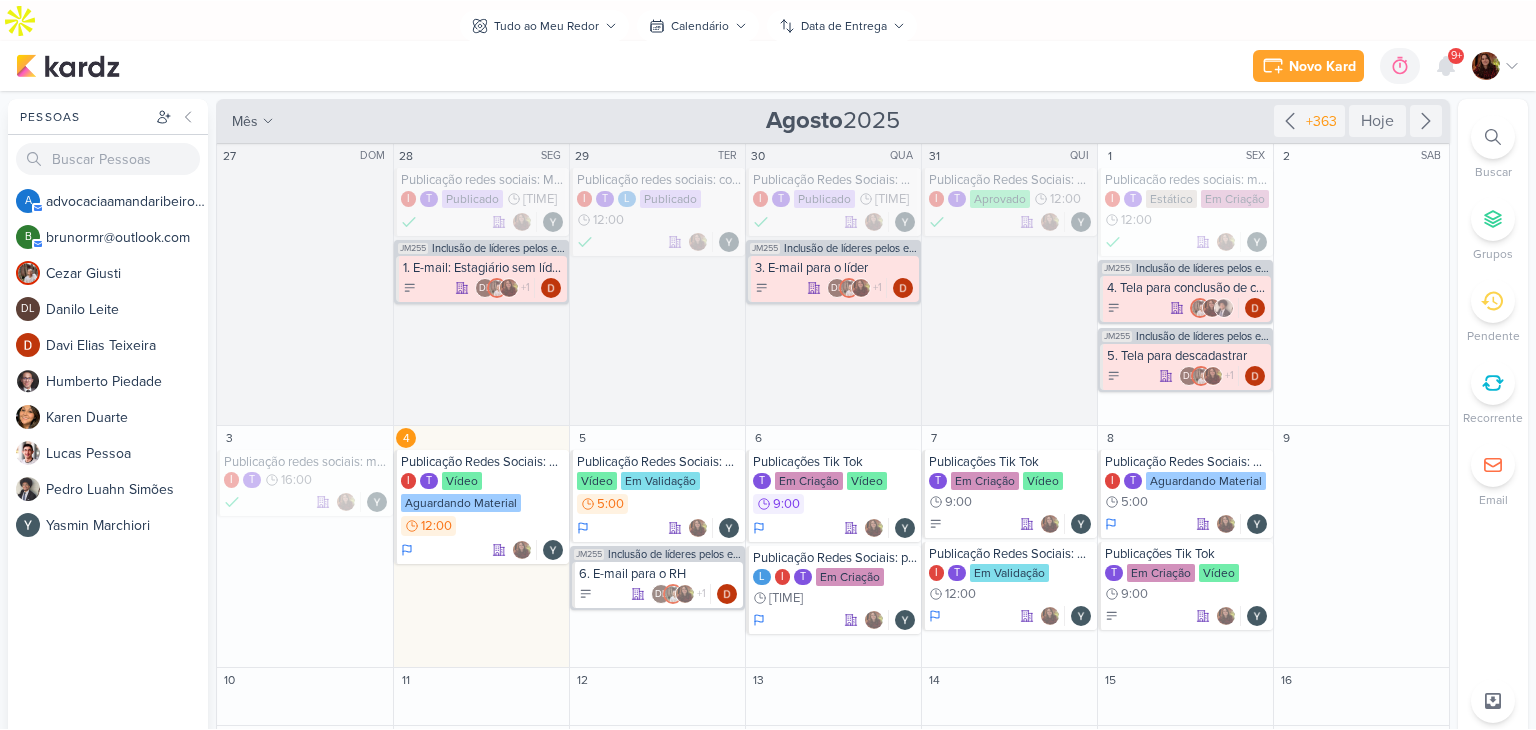 scroll, scrollTop: 0, scrollLeft: 0, axis: both 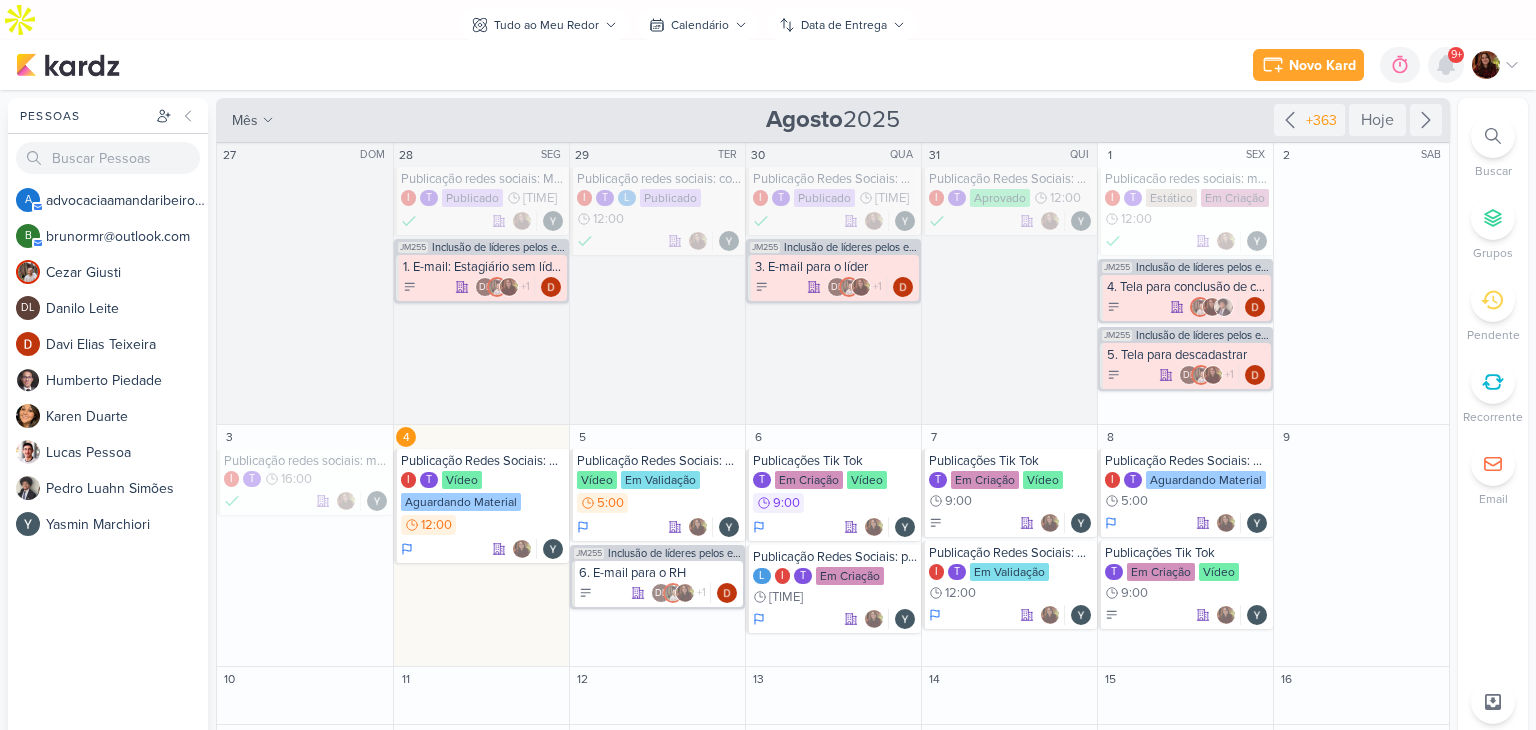 click 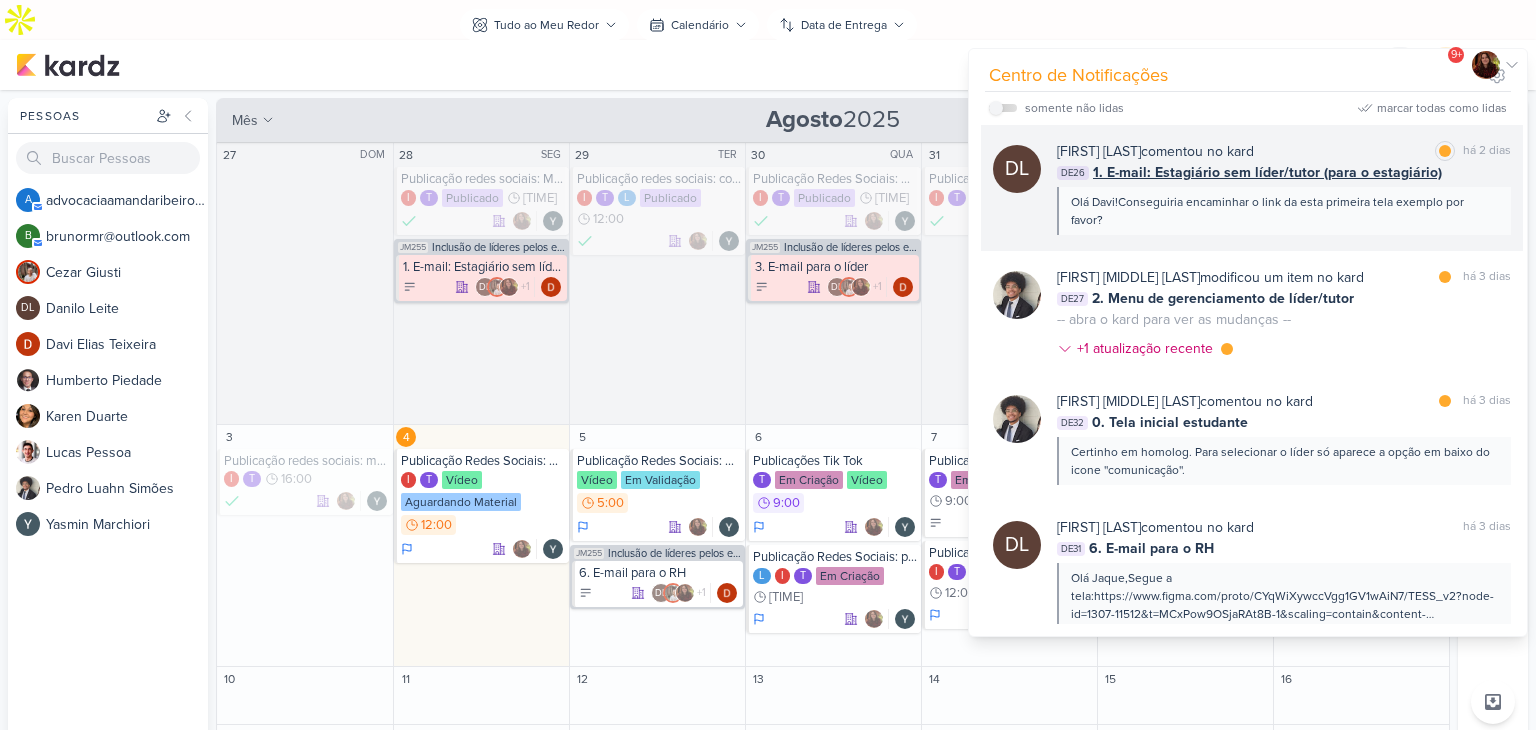 scroll, scrollTop: 1300, scrollLeft: 0, axis: vertical 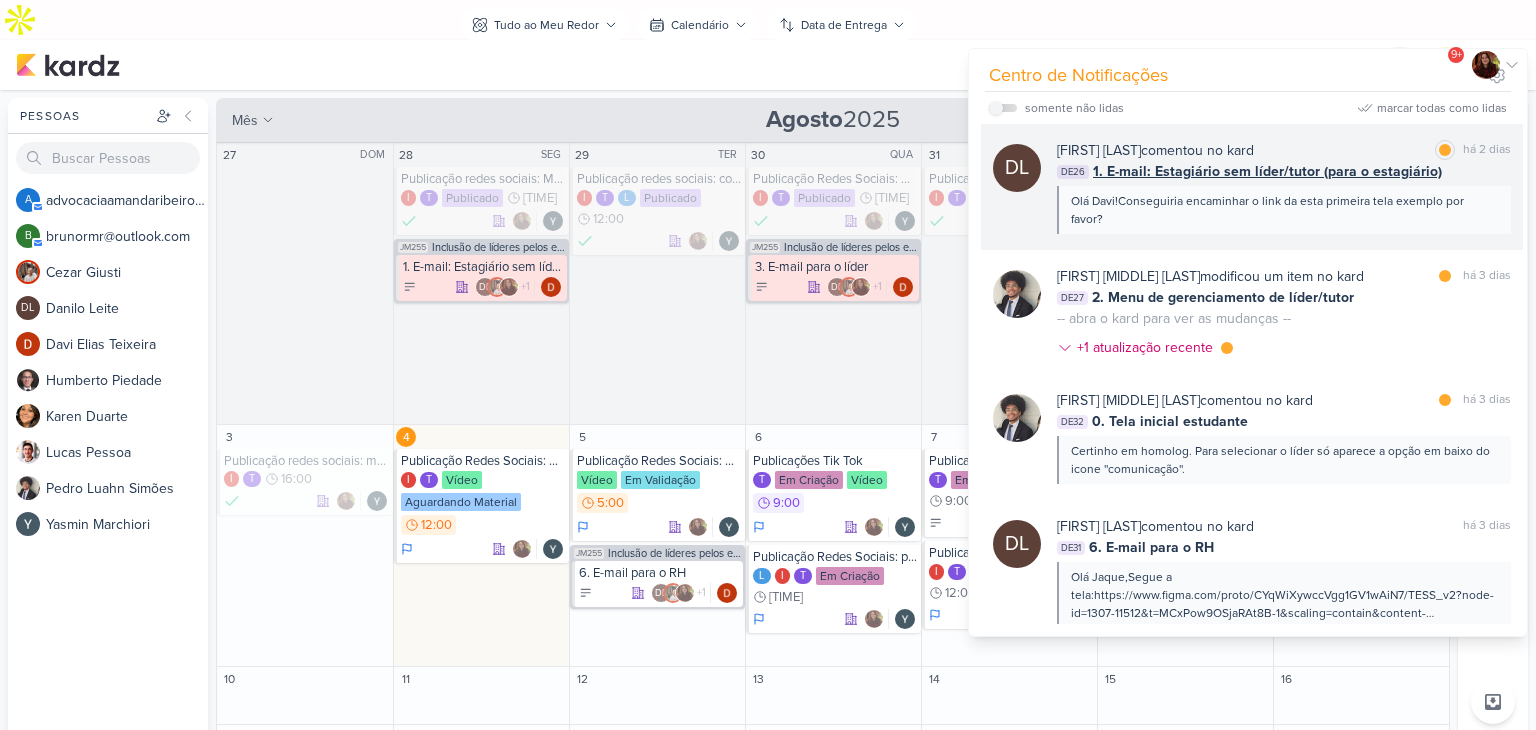 click on "DL" at bounding box center [1017, 187] 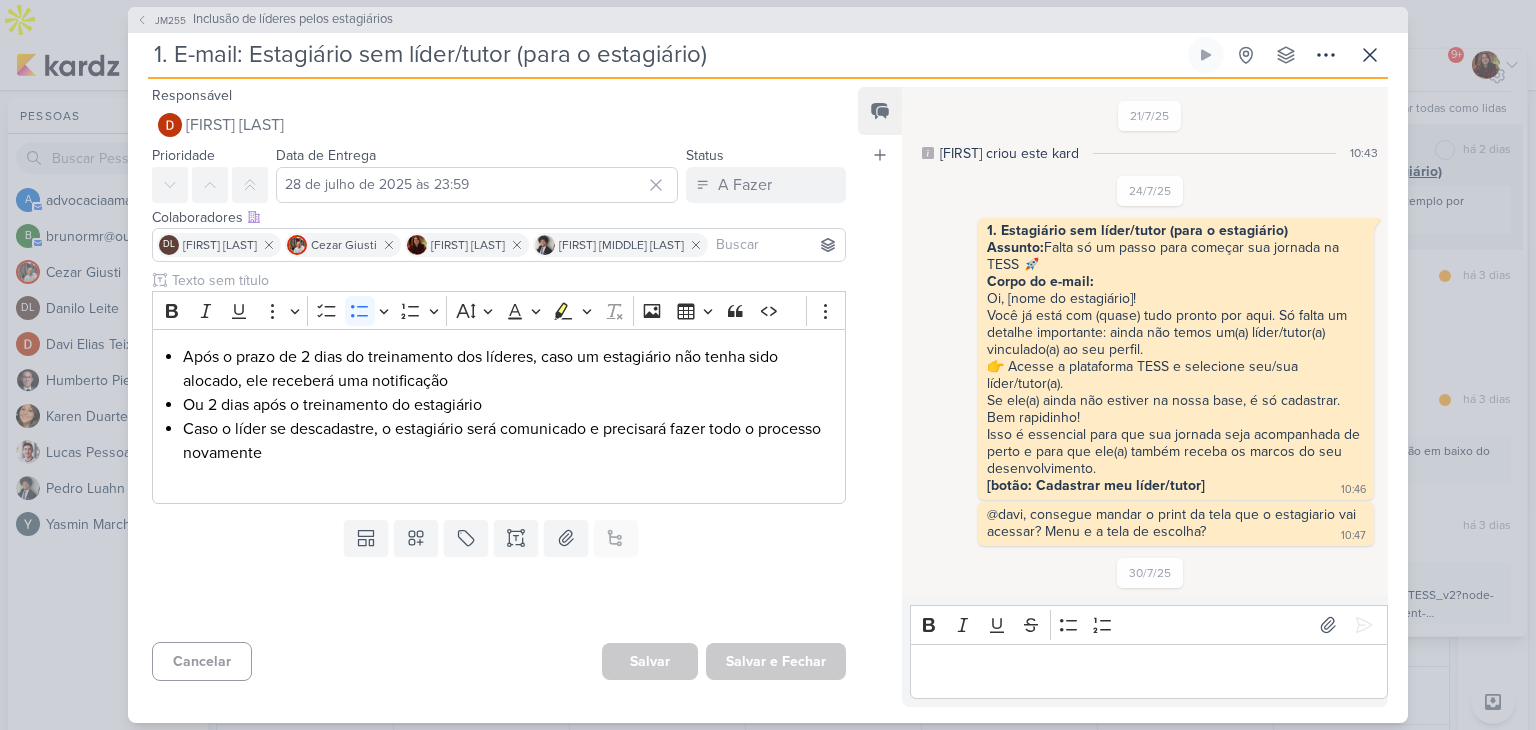 scroll, scrollTop: 1067, scrollLeft: 0, axis: vertical 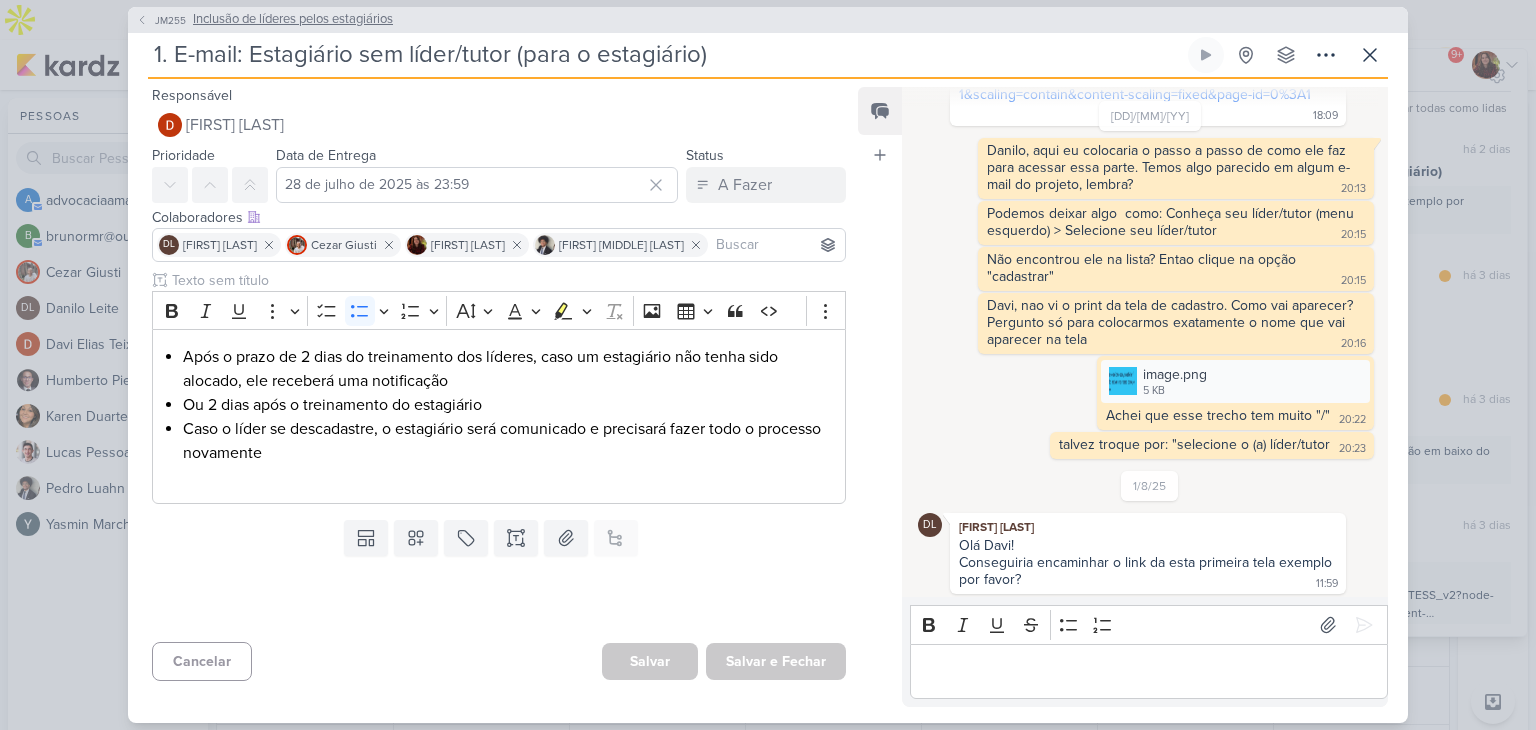 click on "Inclusão de líderes pelos estagiários" at bounding box center [293, 20] 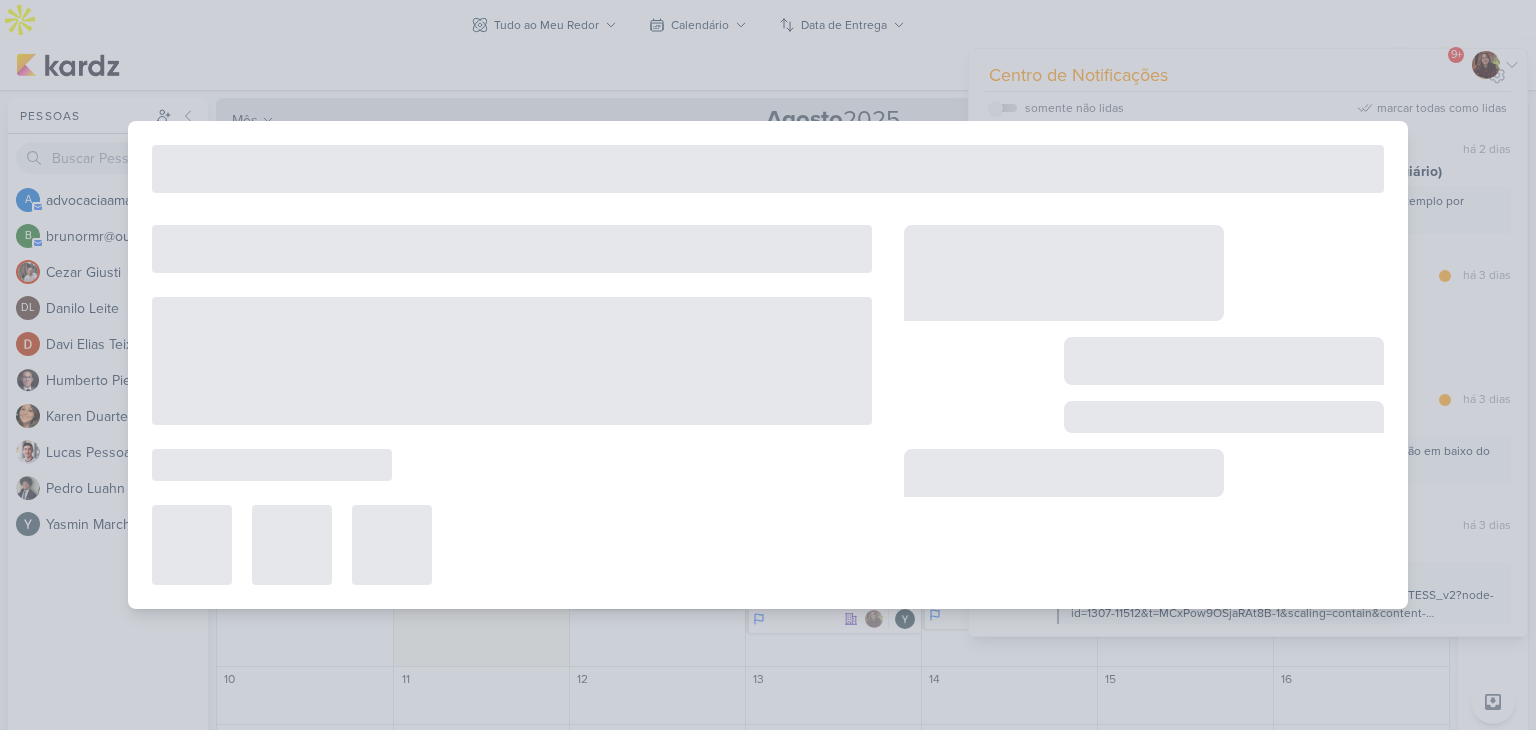 type on "Inclusão de líderes pelos estagiários" 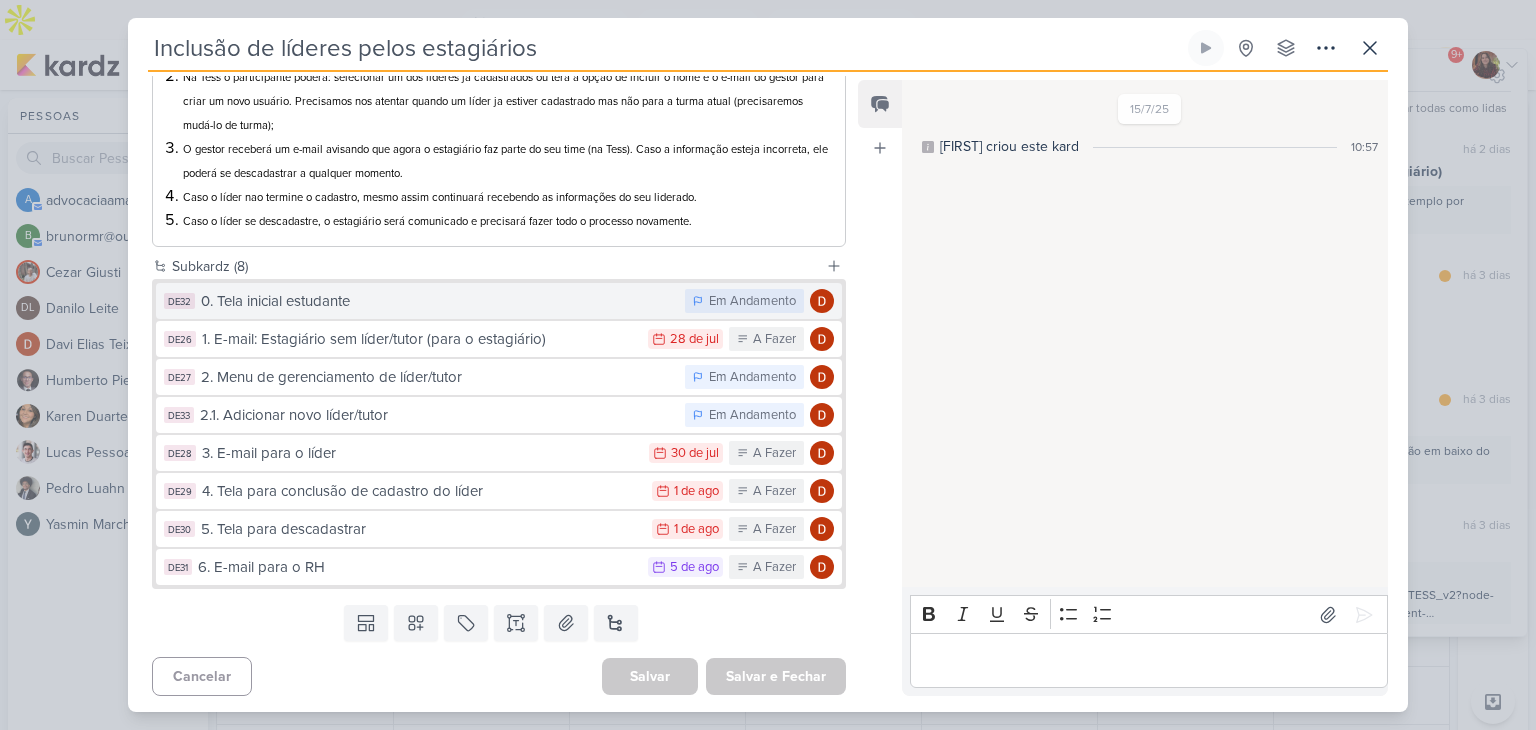 scroll, scrollTop: 299, scrollLeft: 0, axis: vertical 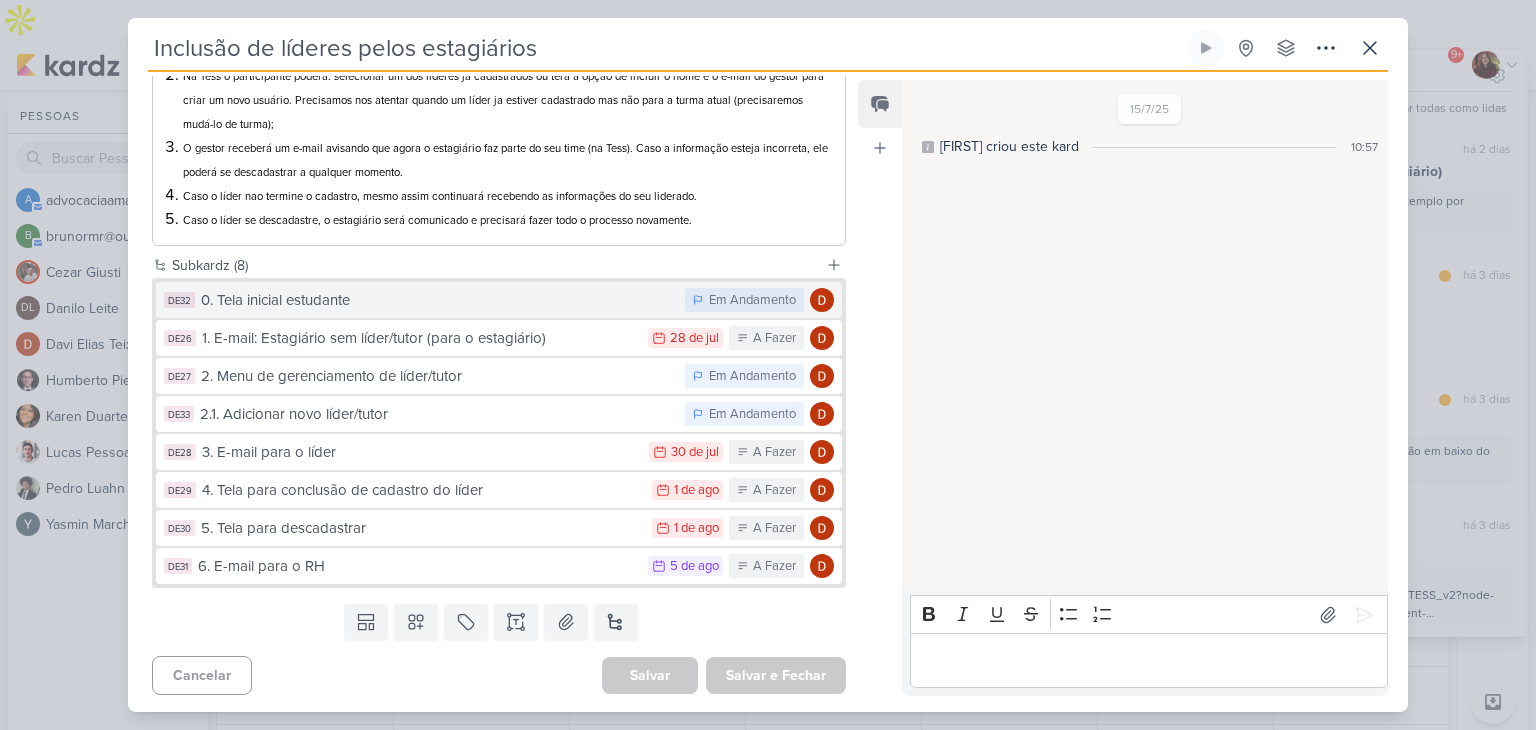 click on "DE32
0. Tela inicial estudante
Em Andamento" at bounding box center (499, 300) 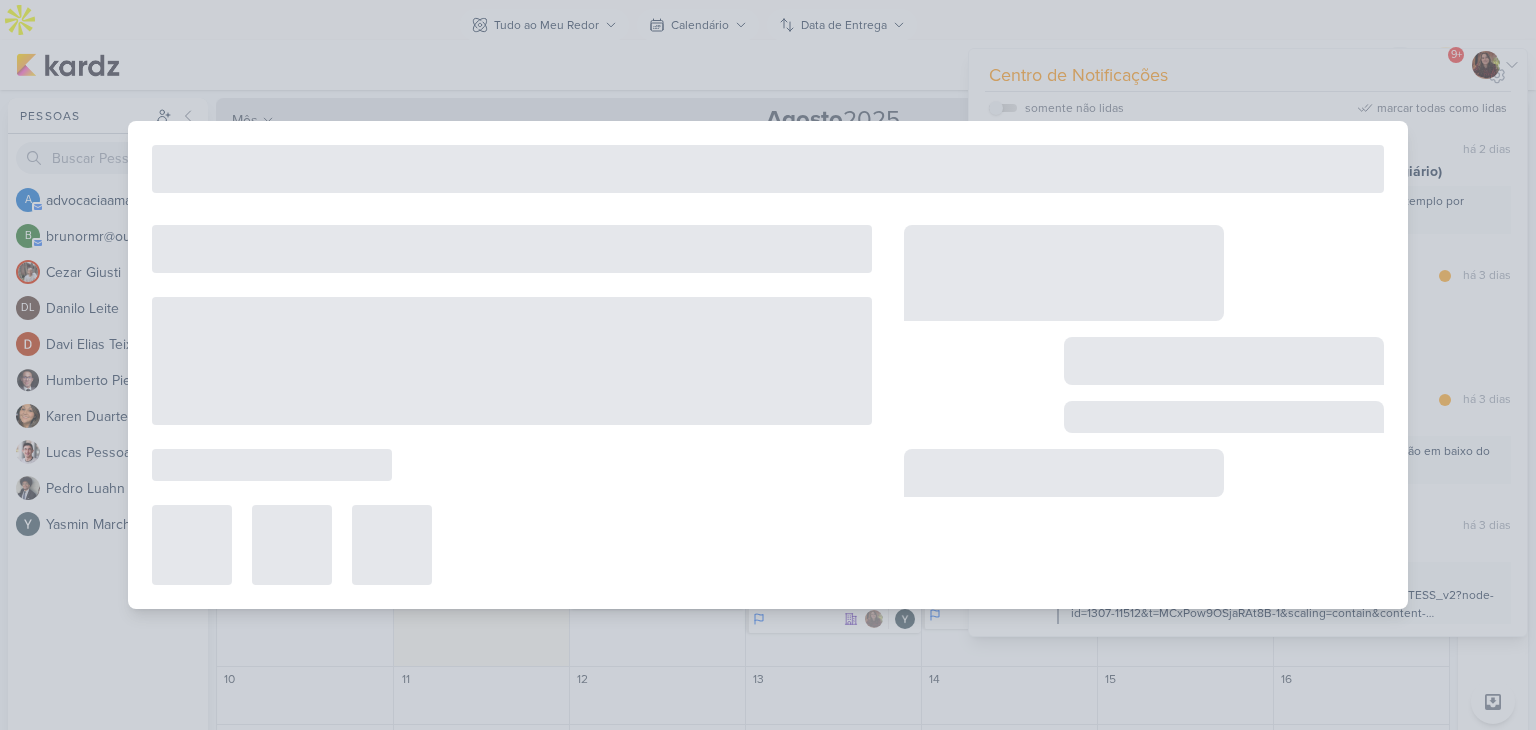 scroll, scrollTop: 0, scrollLeft: 0, axis: both 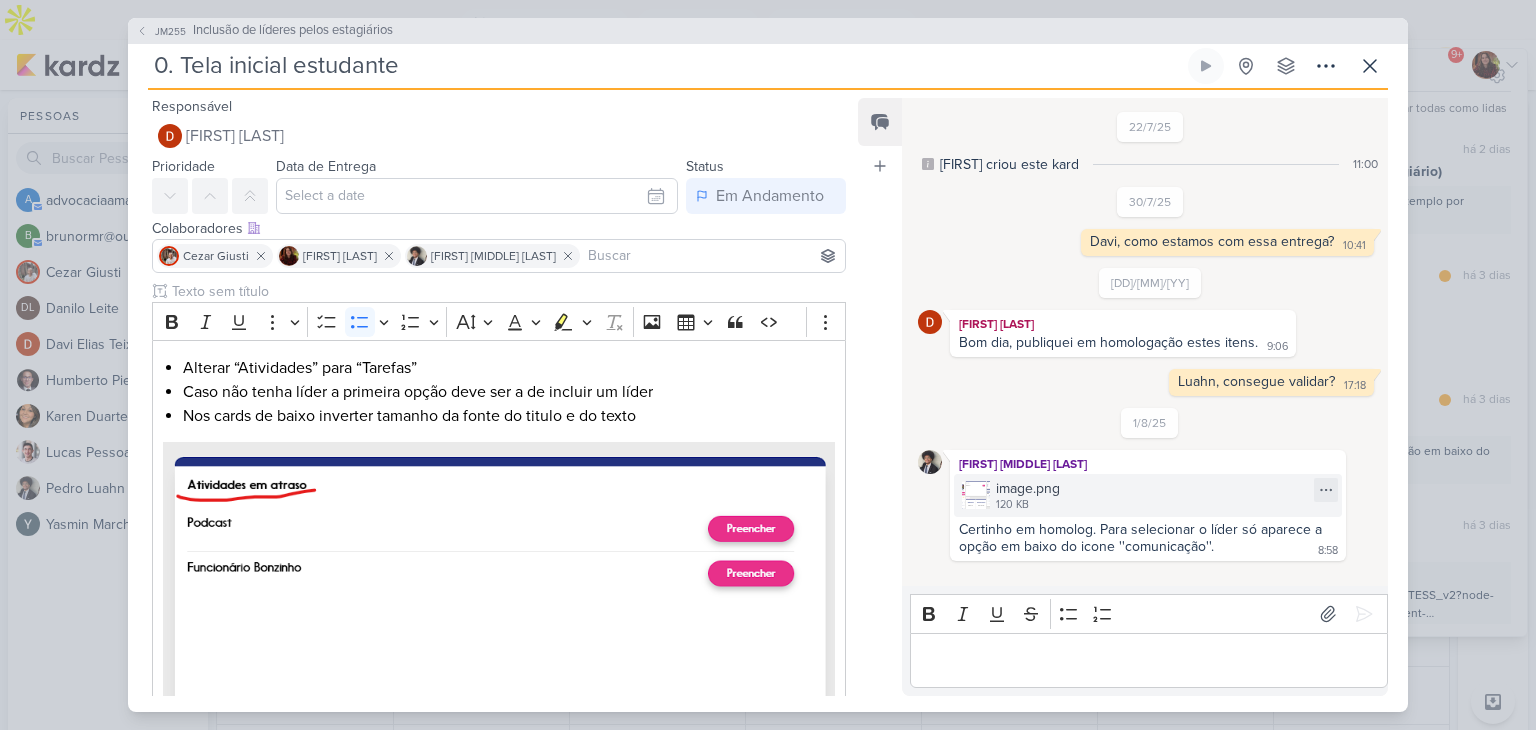 click on "image.png" at bounding box center (1028, 488) 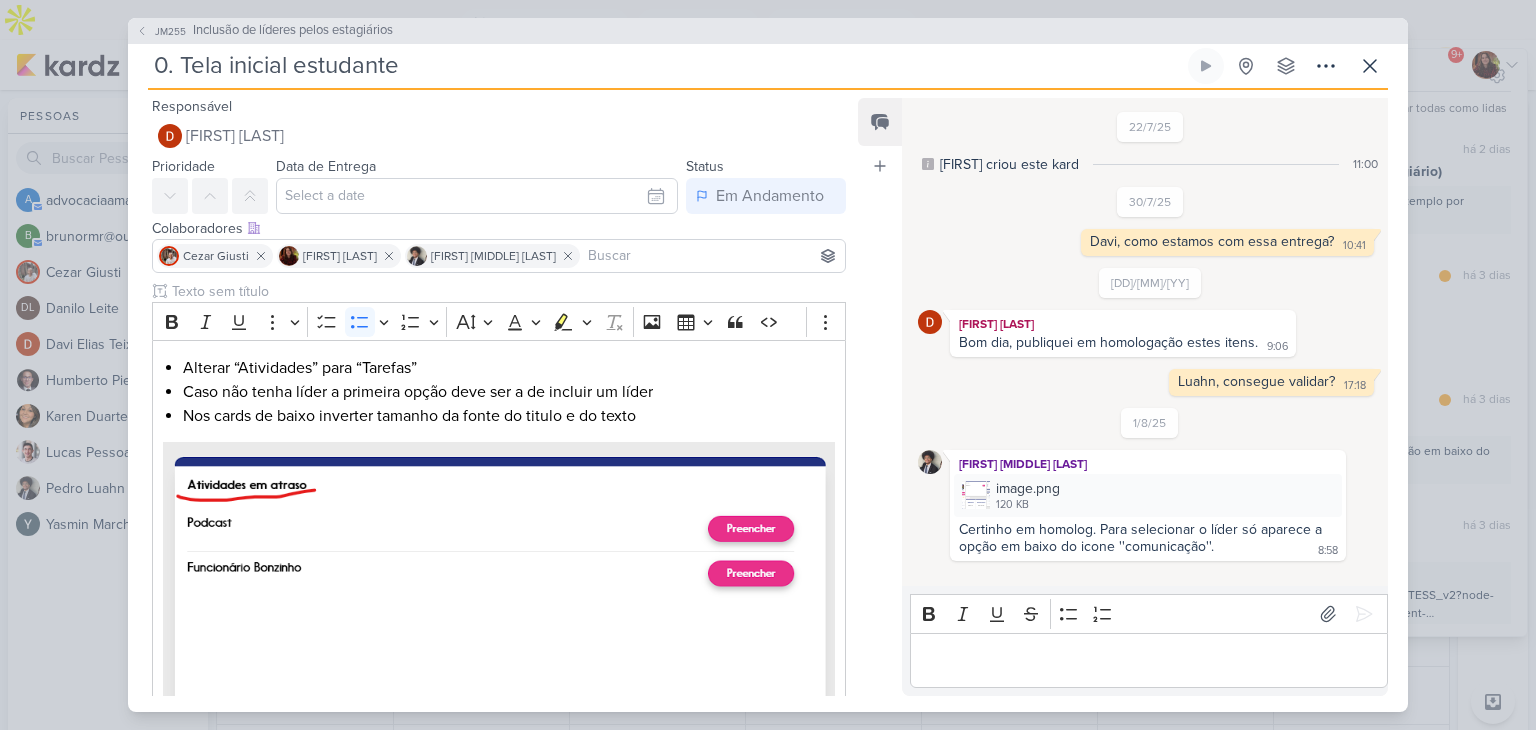 click at bounding box center (1148, 660) 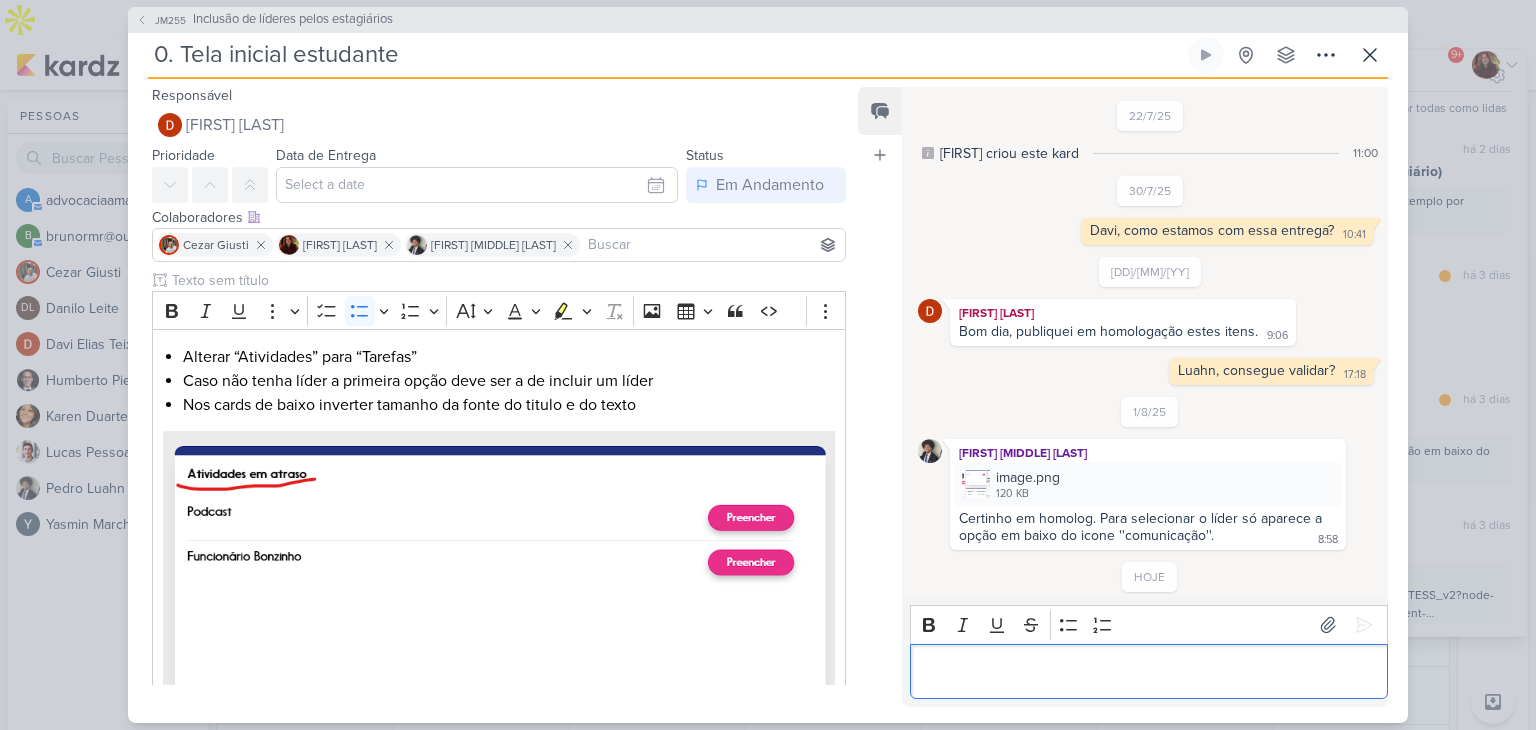 scroll, scrollTop: 40, scrollLeft: 0, axis: vertical 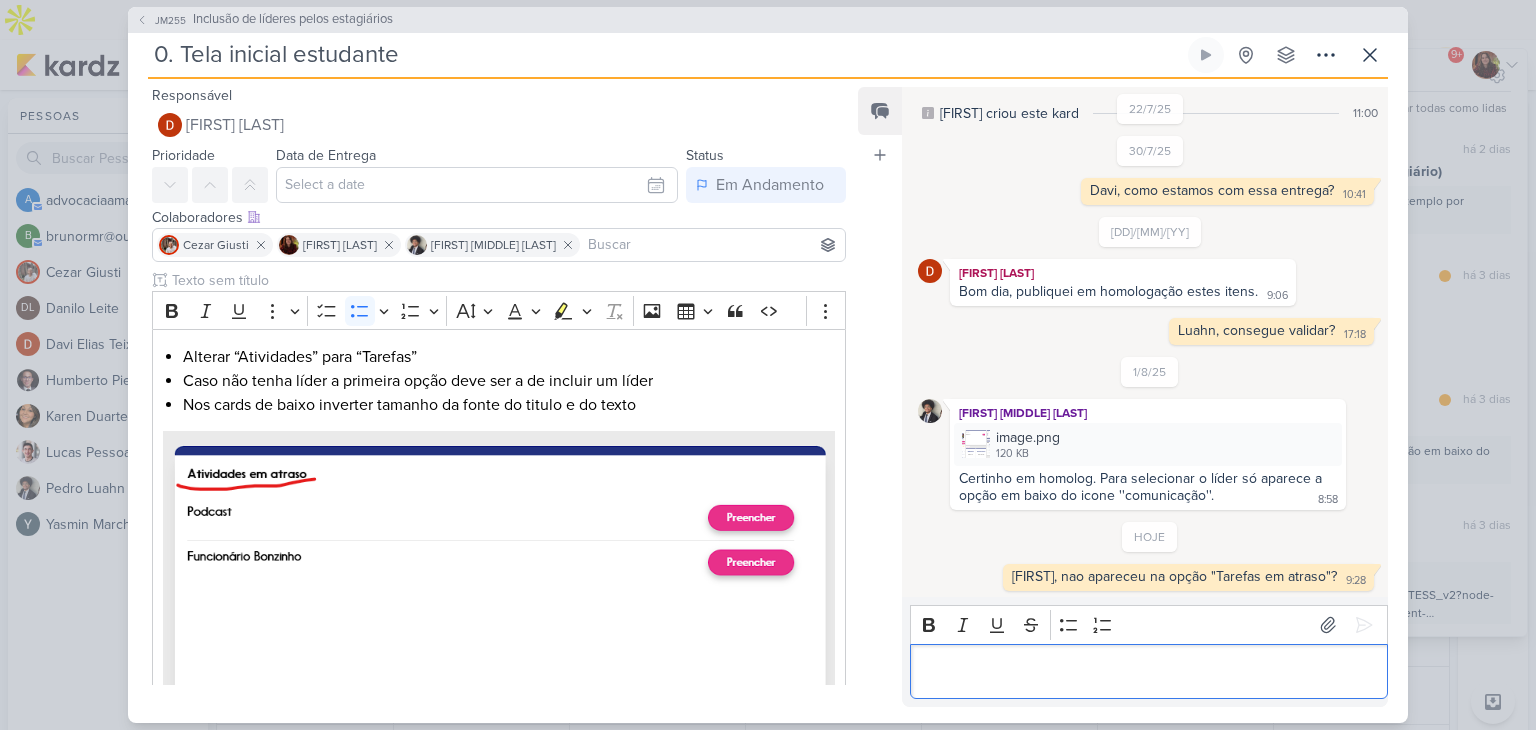 click at bounding box center (1148, 671) 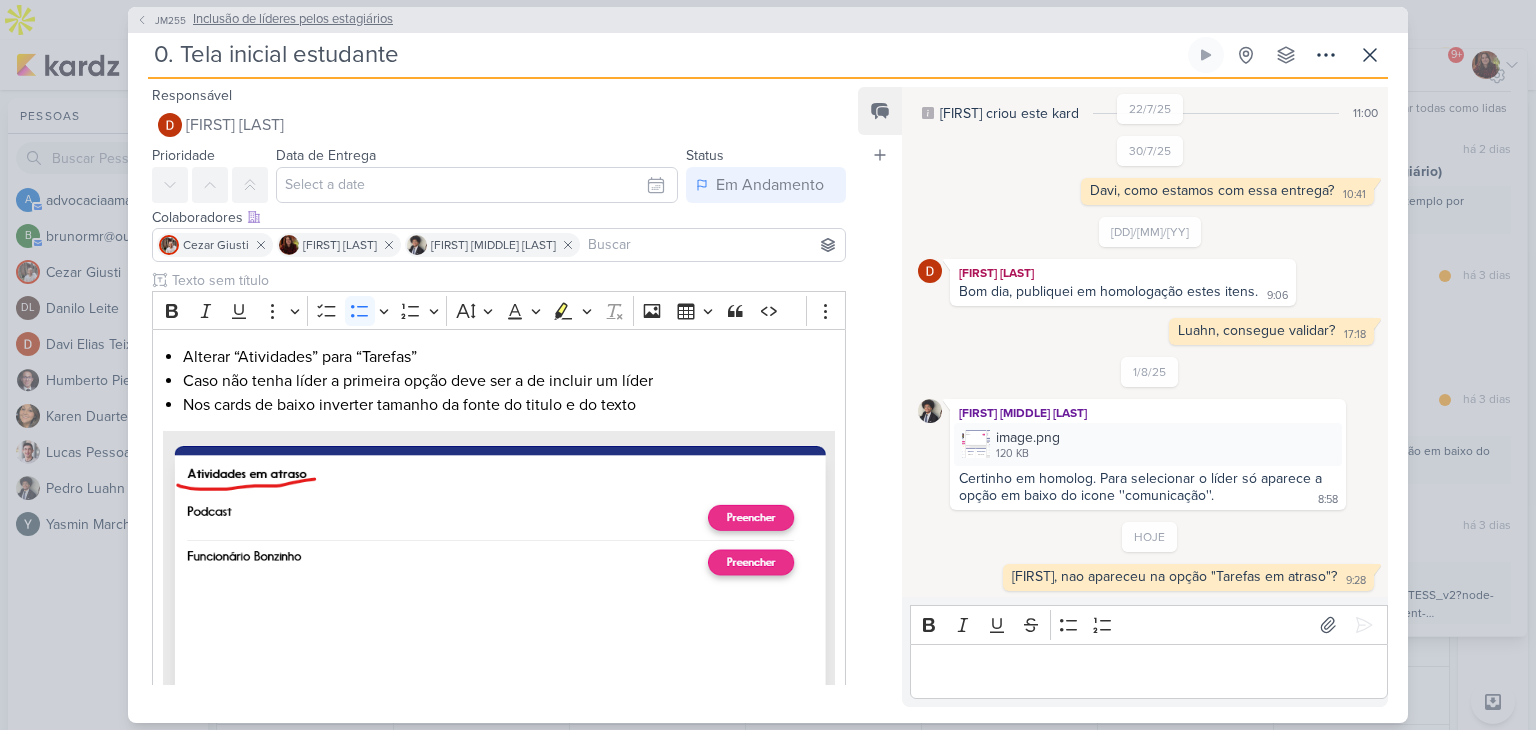 click on "Inclusão de líderes pelos estagiários" at bounding box center (293, 20) 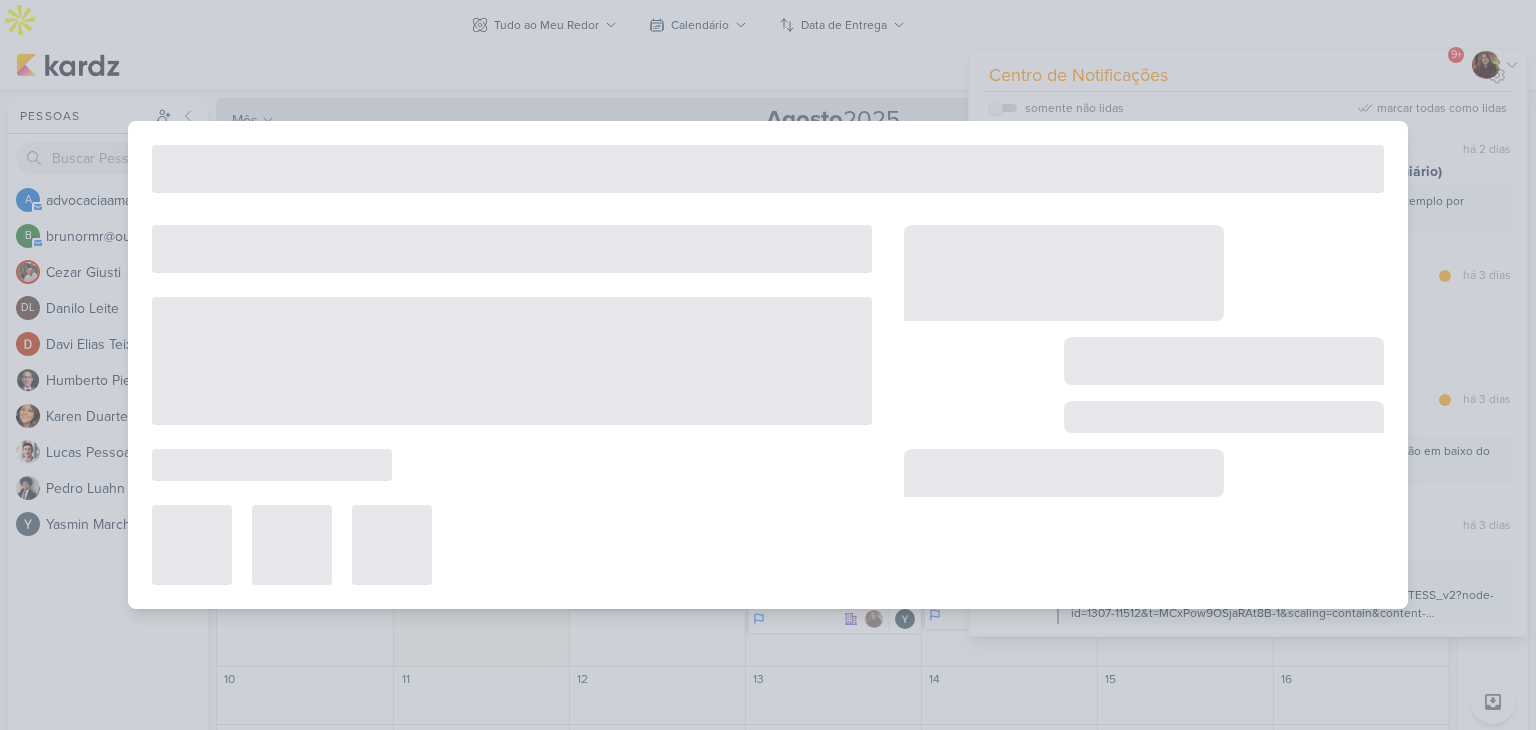type on "Inclusão de líderes pelos estagiários" 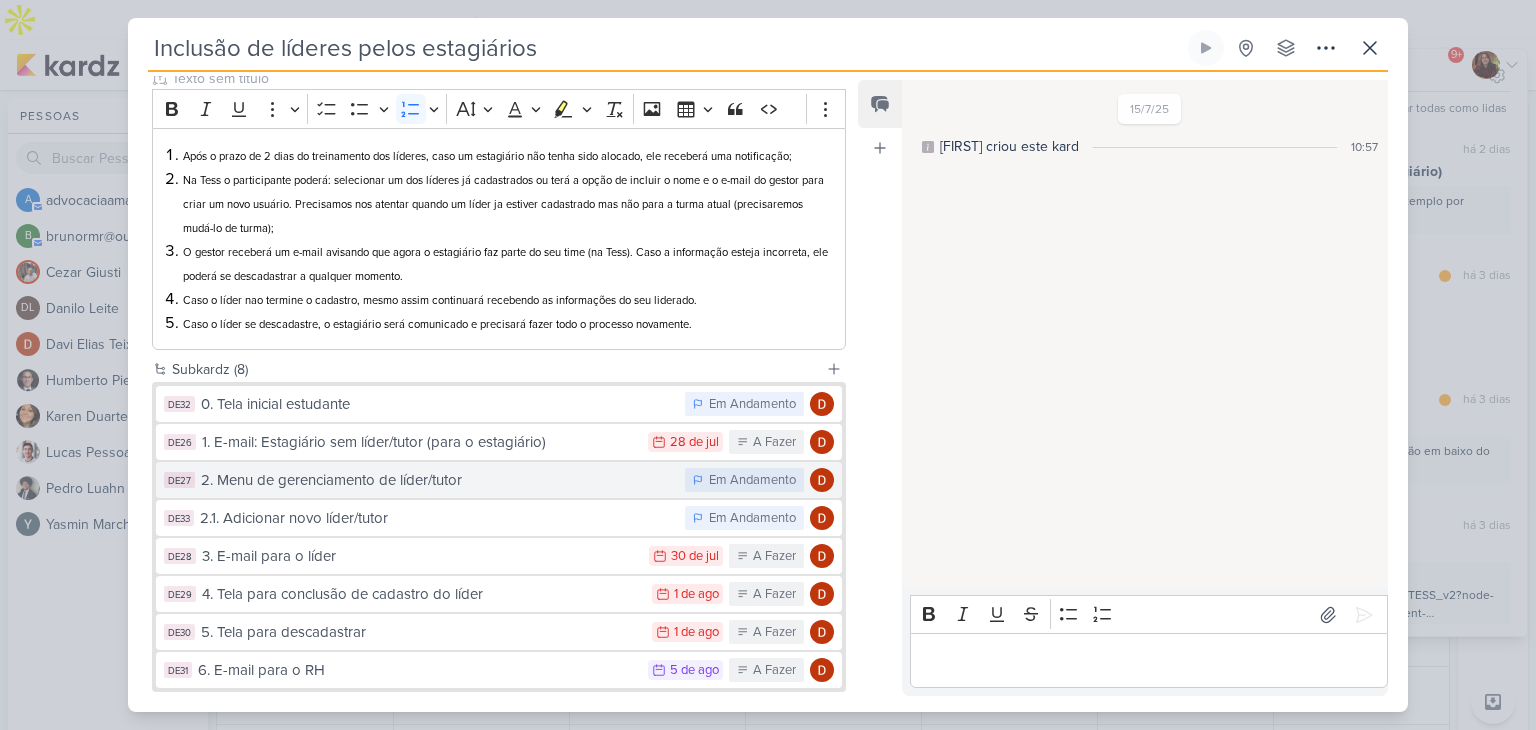 scroll, scrollTop: 196, scrollLeft: 0, axis: vertical 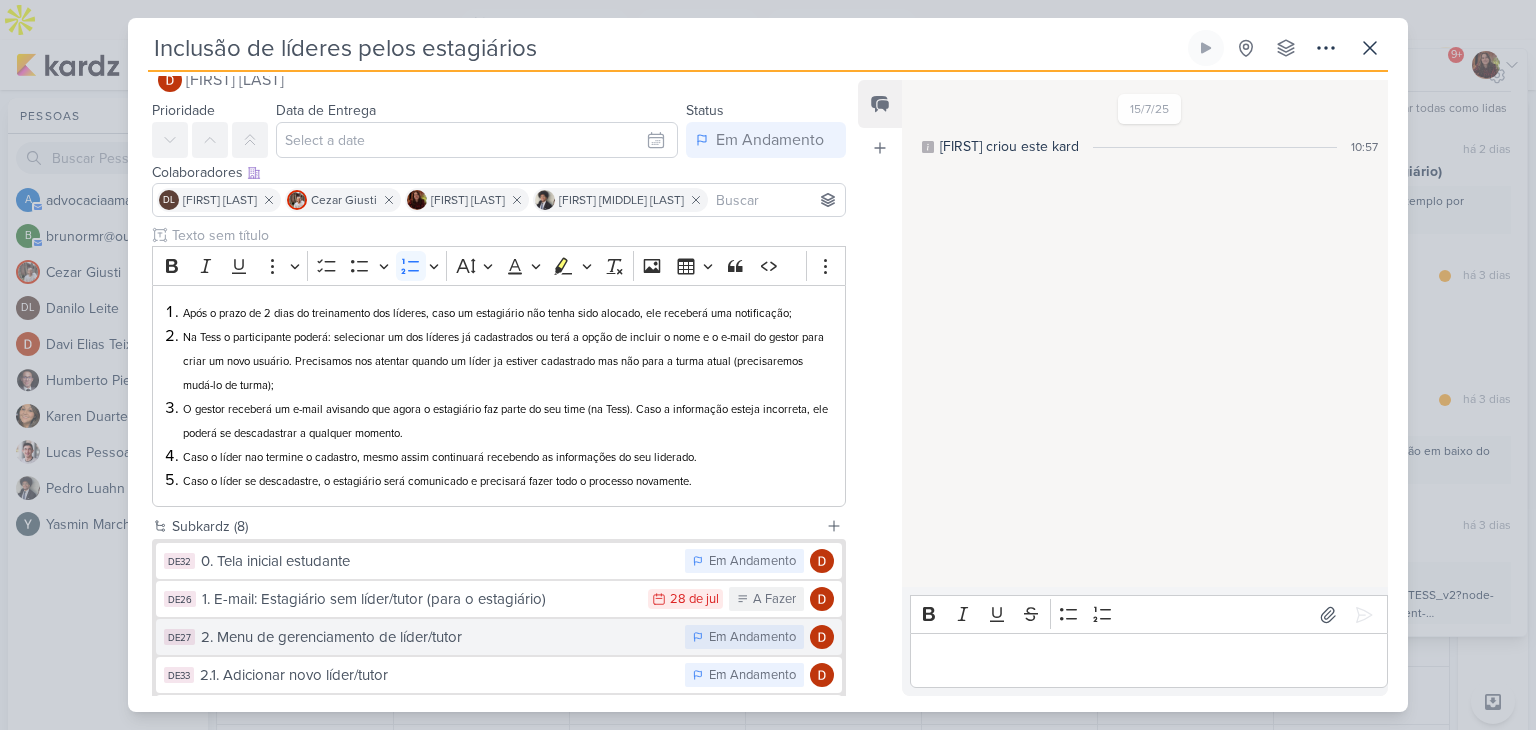 click on "2. Menu de gerenciamento de líder/tutor" at bounding box center [438, 637] 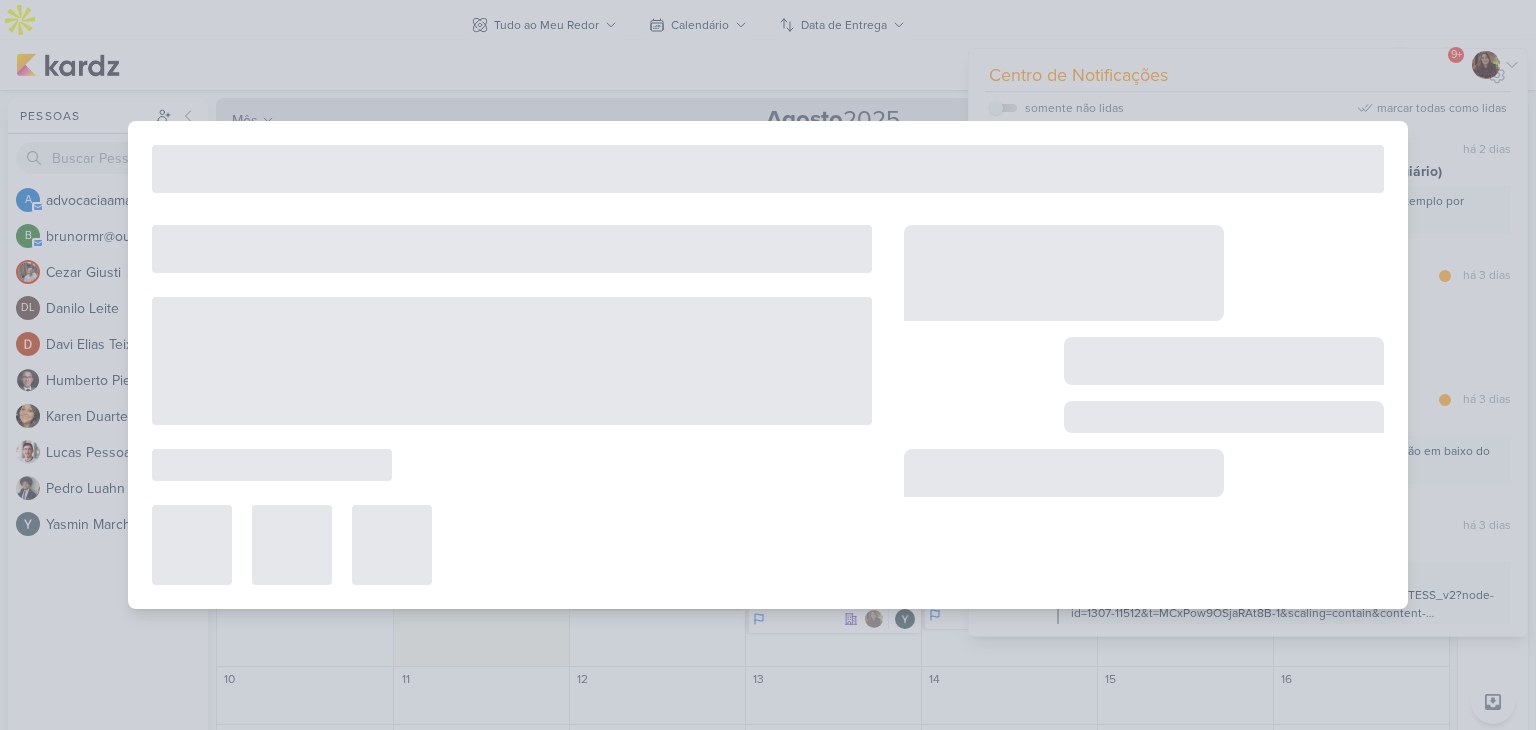 type on "2. Menu de gerenciamento de líder/tutor" 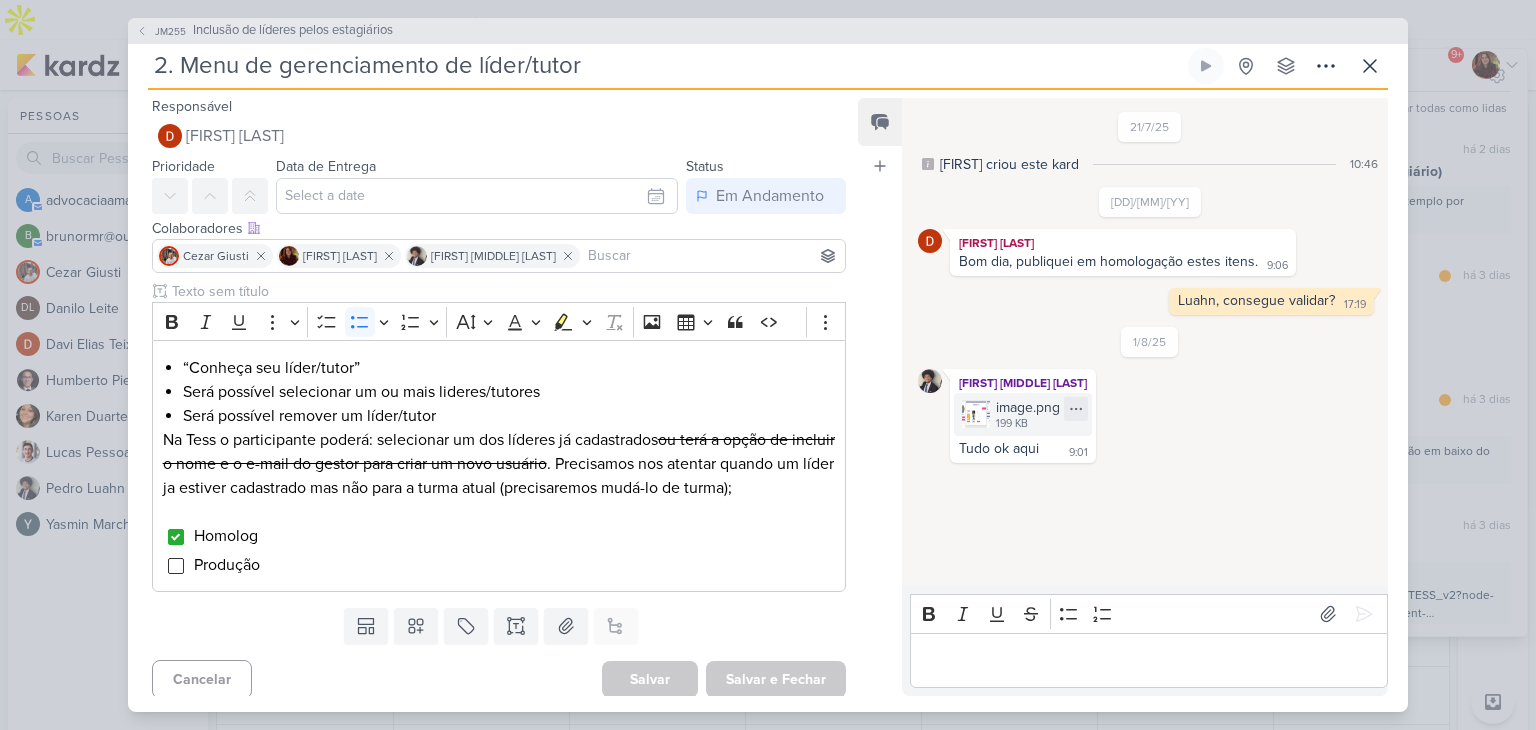 click on "199 KB" at bounding box center (1028, 424) 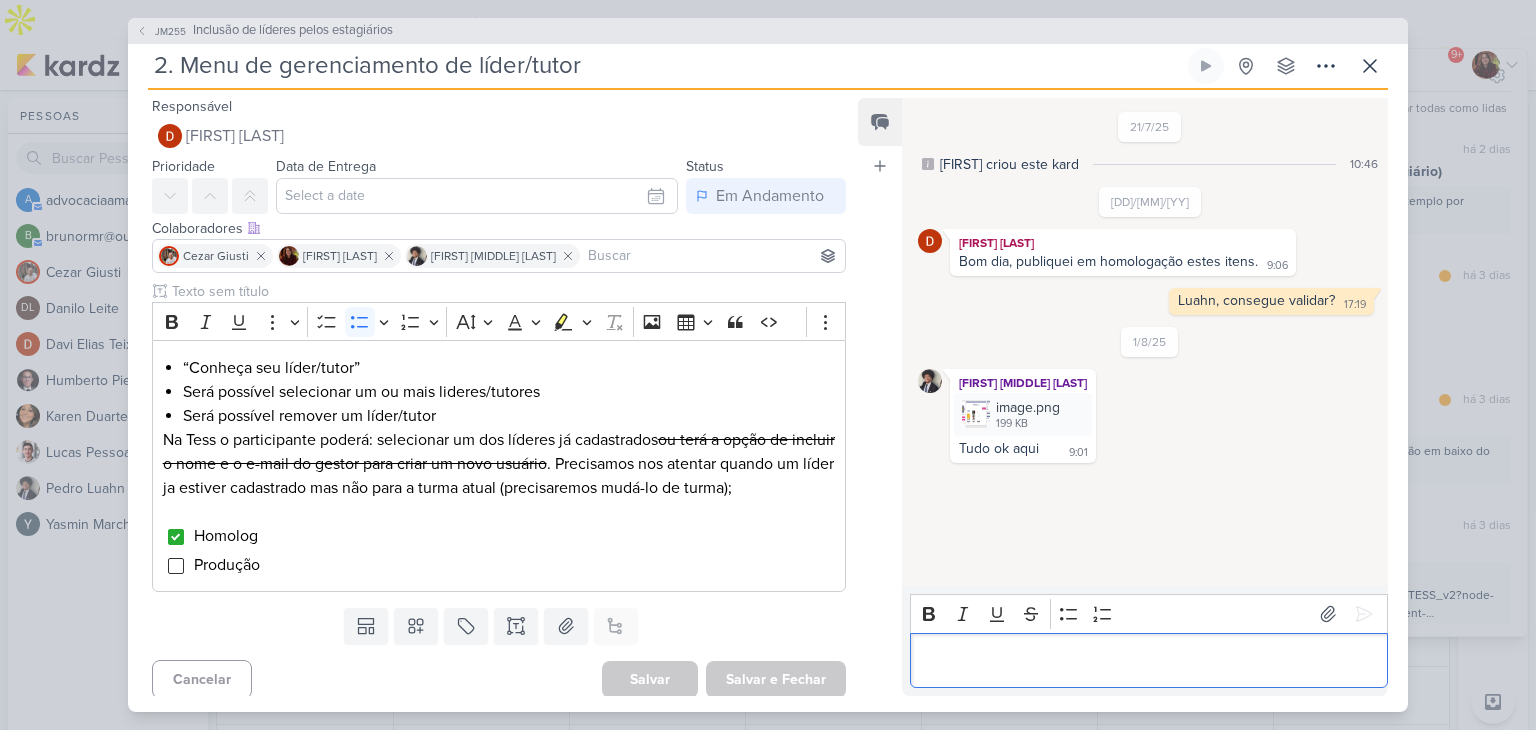 click at bounding box center (1149, 660) 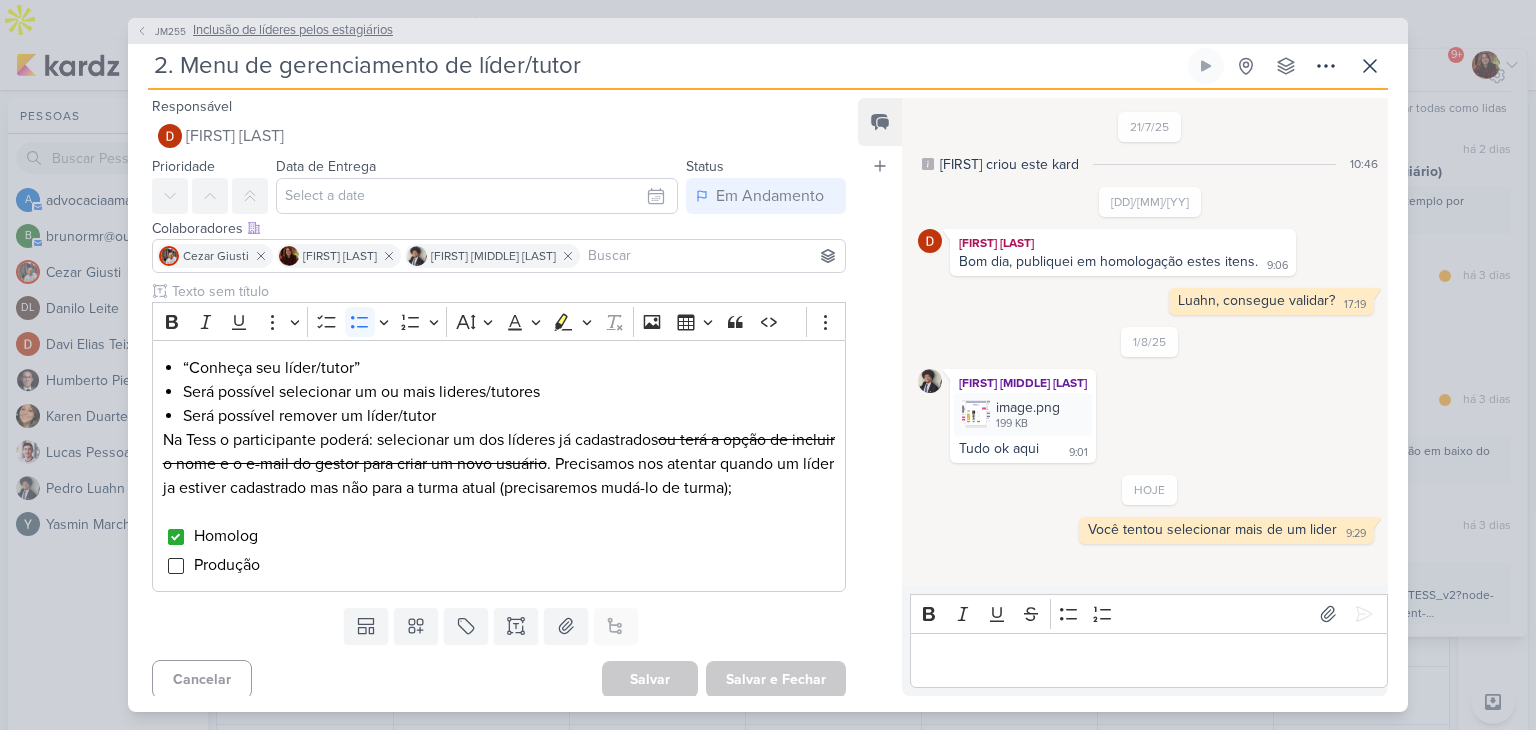 click on "Inclusão de líderes pelos estagiários" at bounding box center [293, 31] 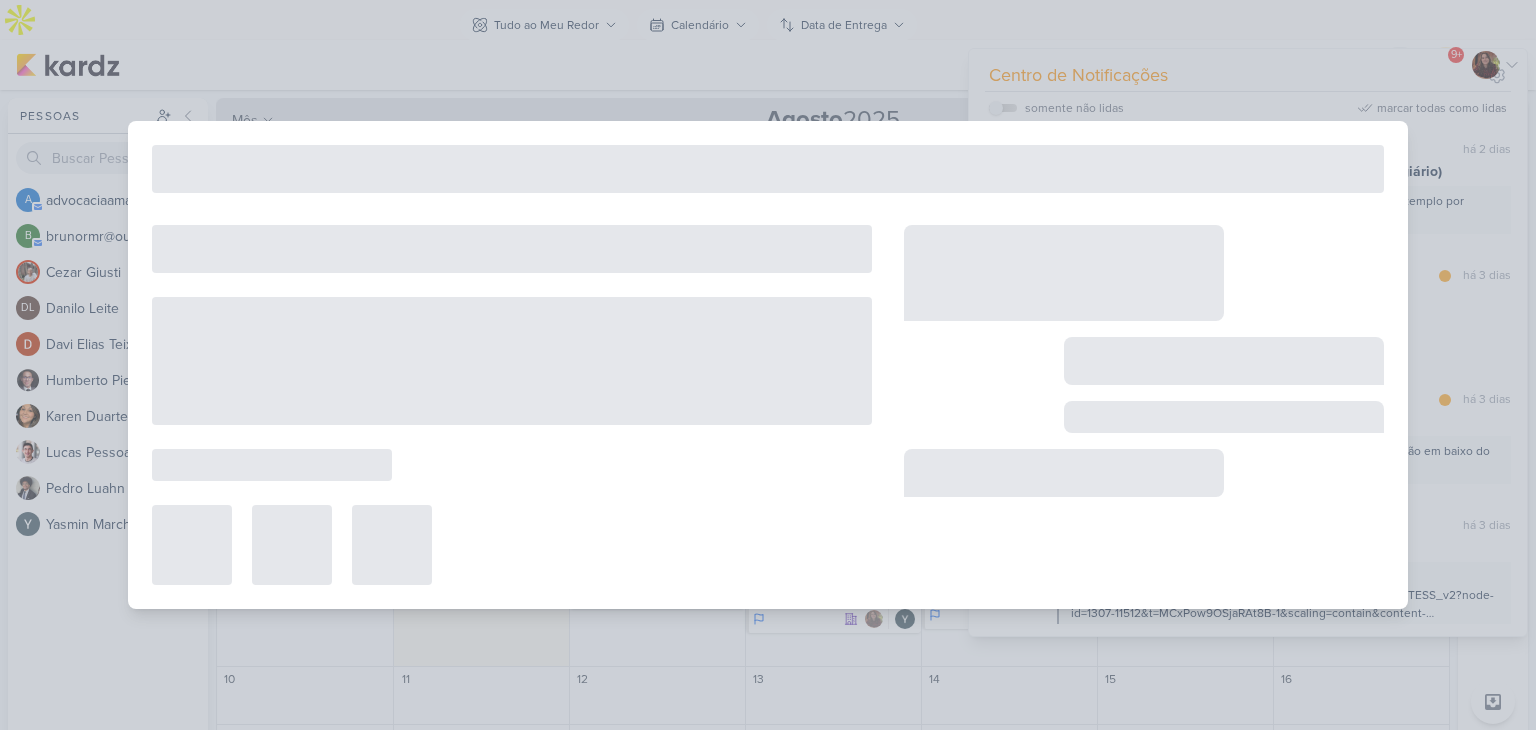 type on "Inclusão de líderes pelos estagiários" 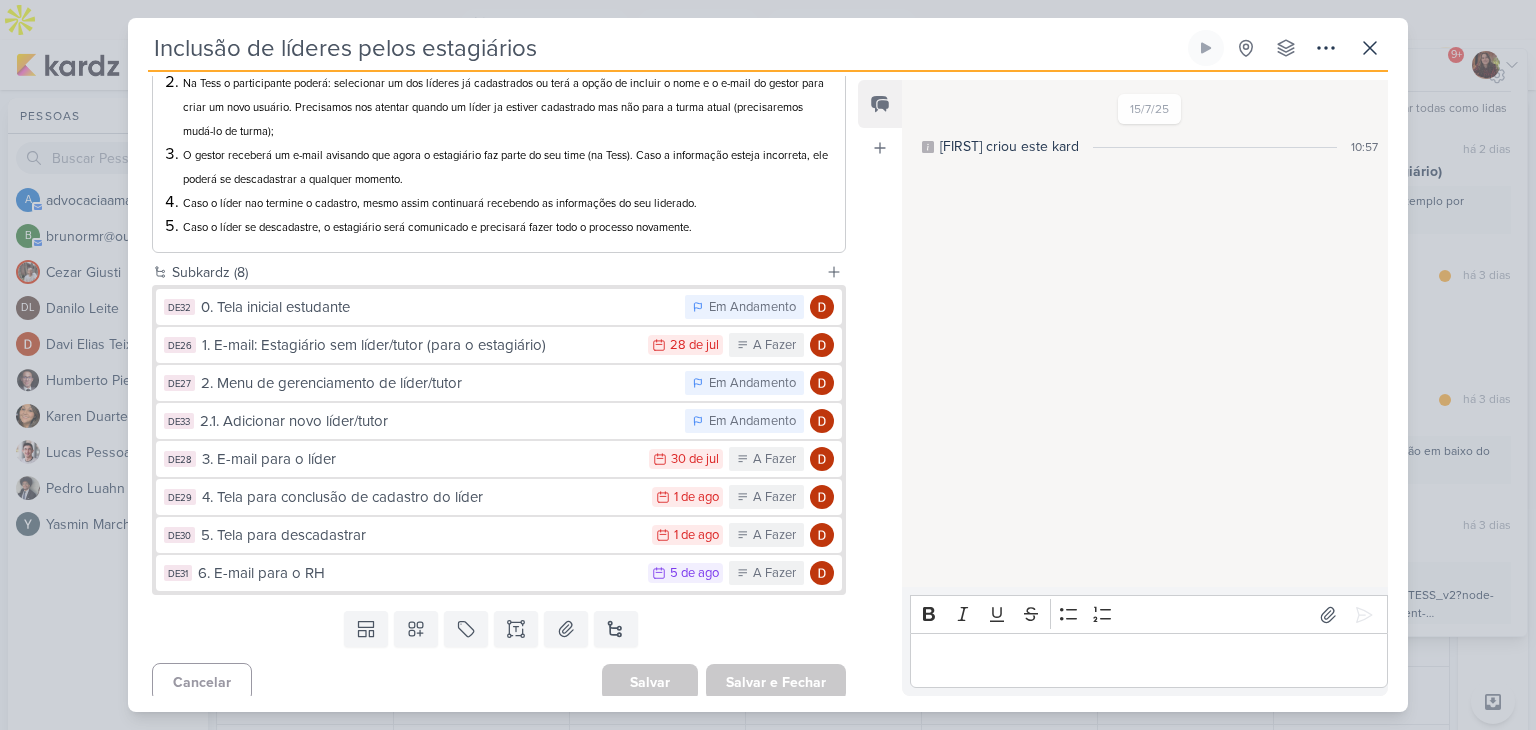 scroll, scrollTop: 301, scrollLeft: 0, axis: vertical 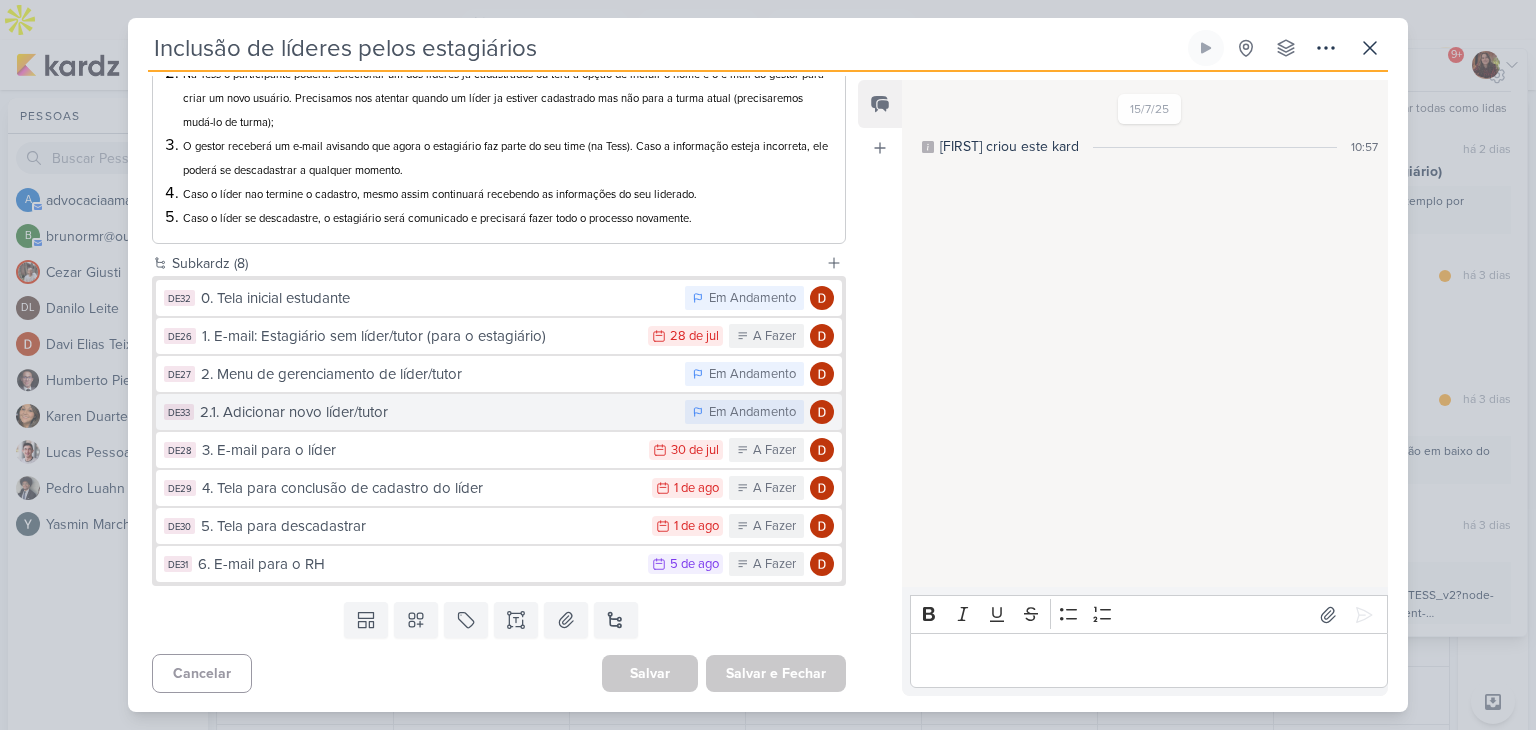 click on "2.1. Adicionar novo líder/tutor" at bounding box center (437, 412) 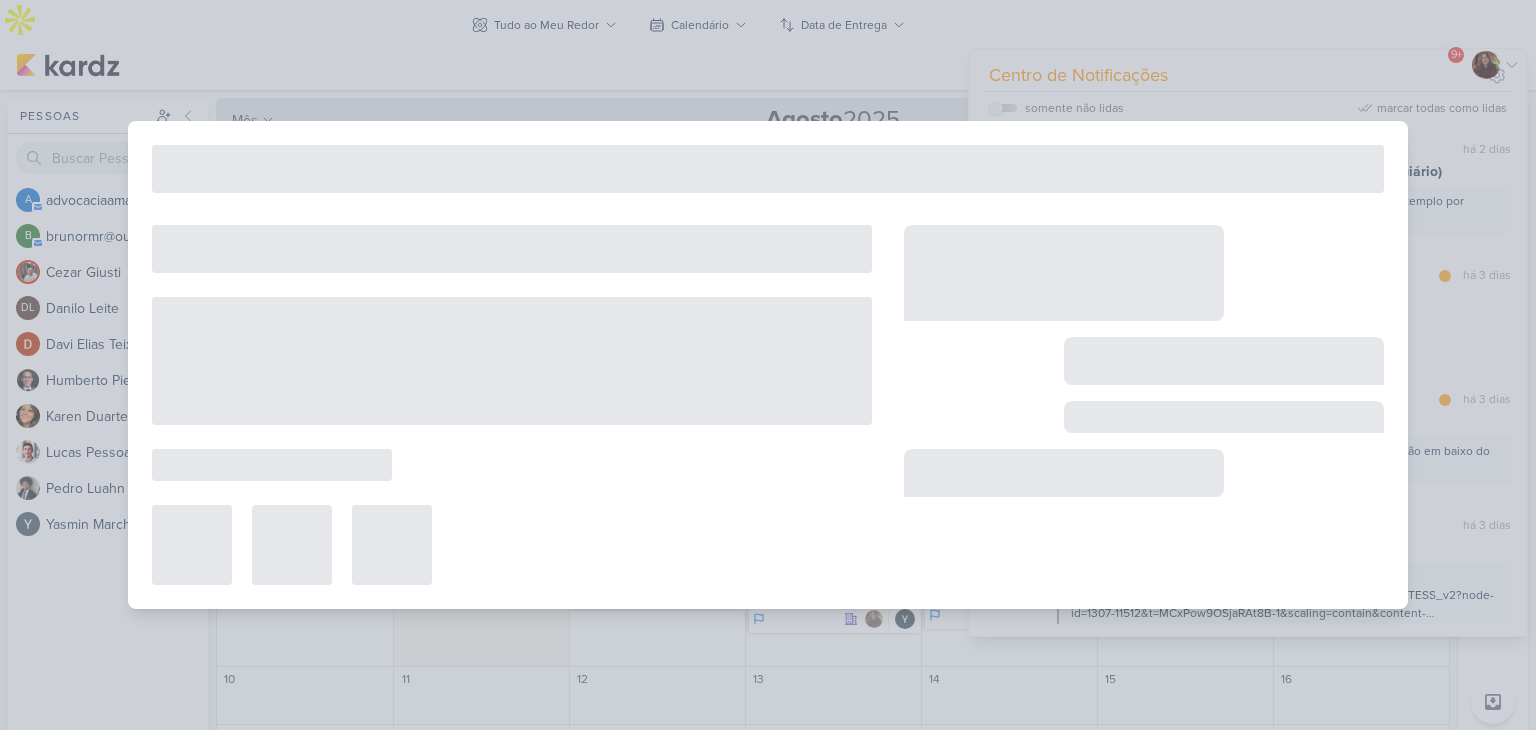 type on "2.1. Adicionar novo líder/tutor" 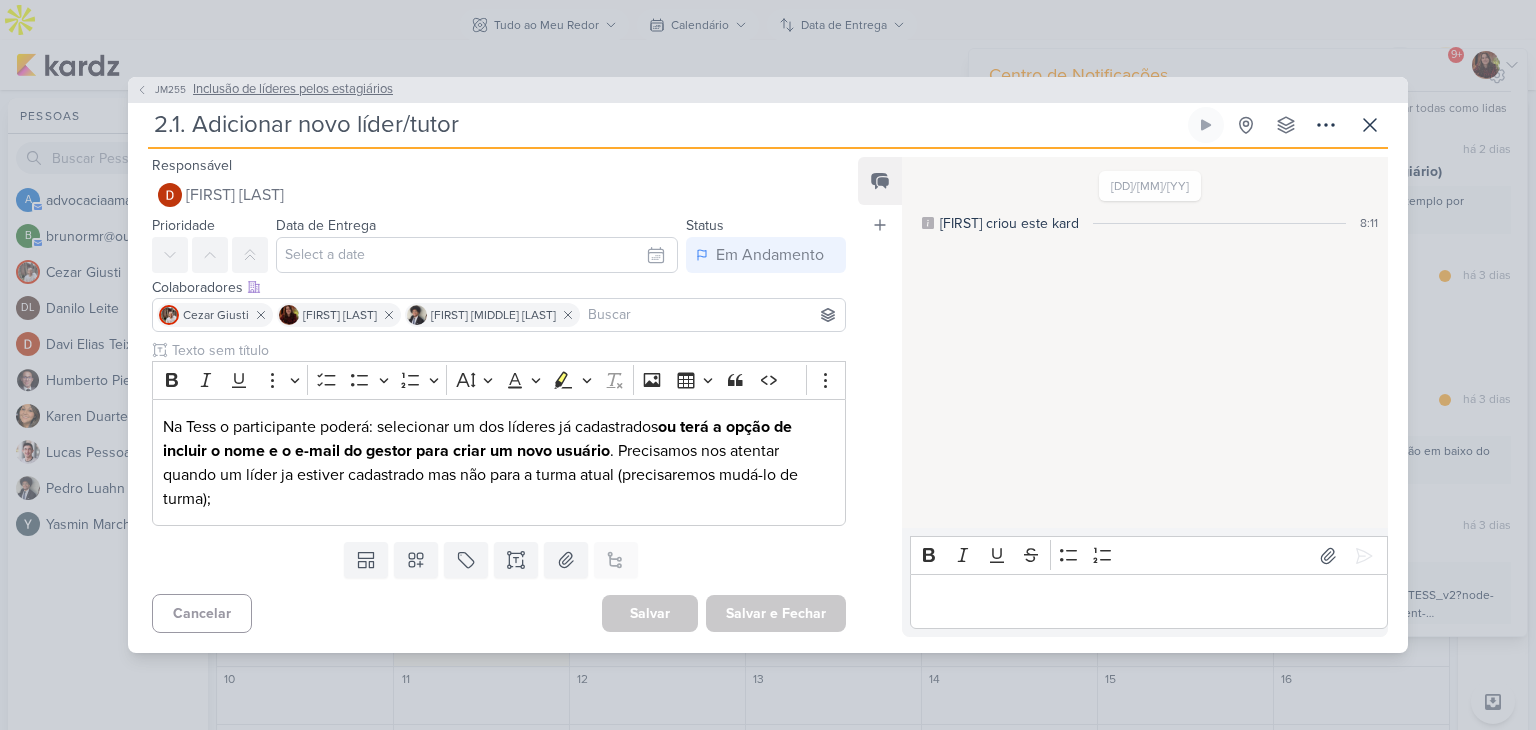 click on "Inclusão de líderes pelos estagiários" at bounding box center (293, 90) 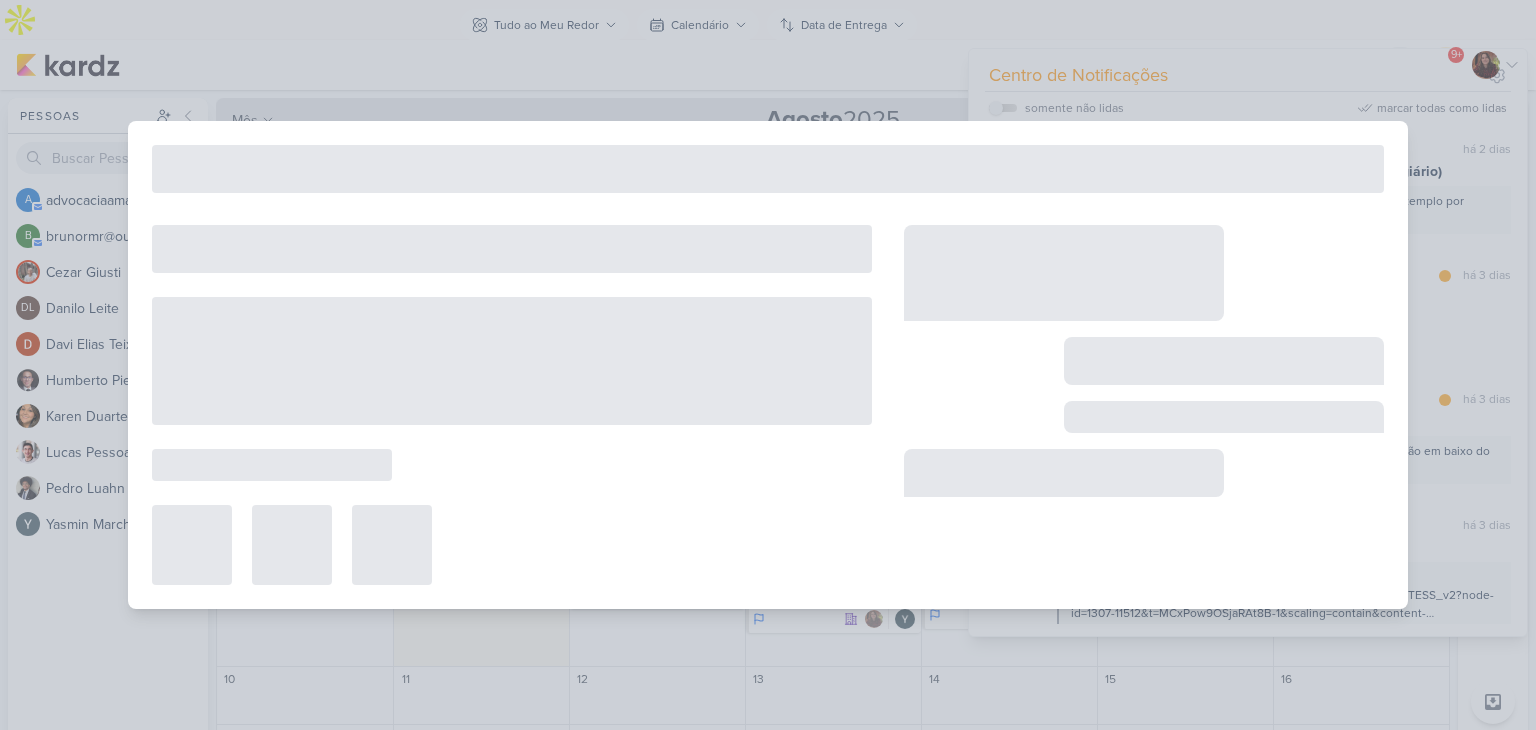 type on "Inclusão de líderes pelos estagiários" 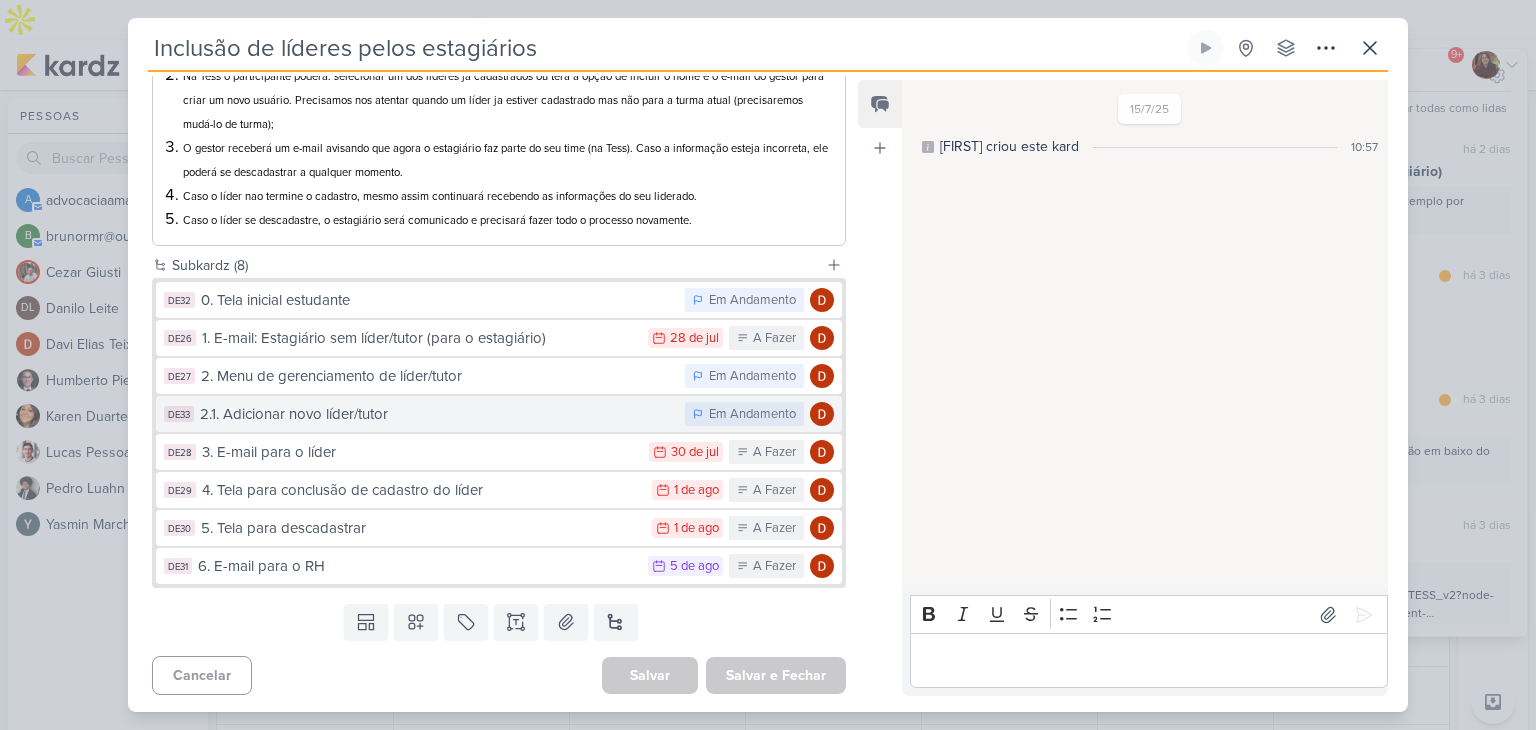 scroll, scrollTop: 300, scrollLeft: 0, axis: vertical 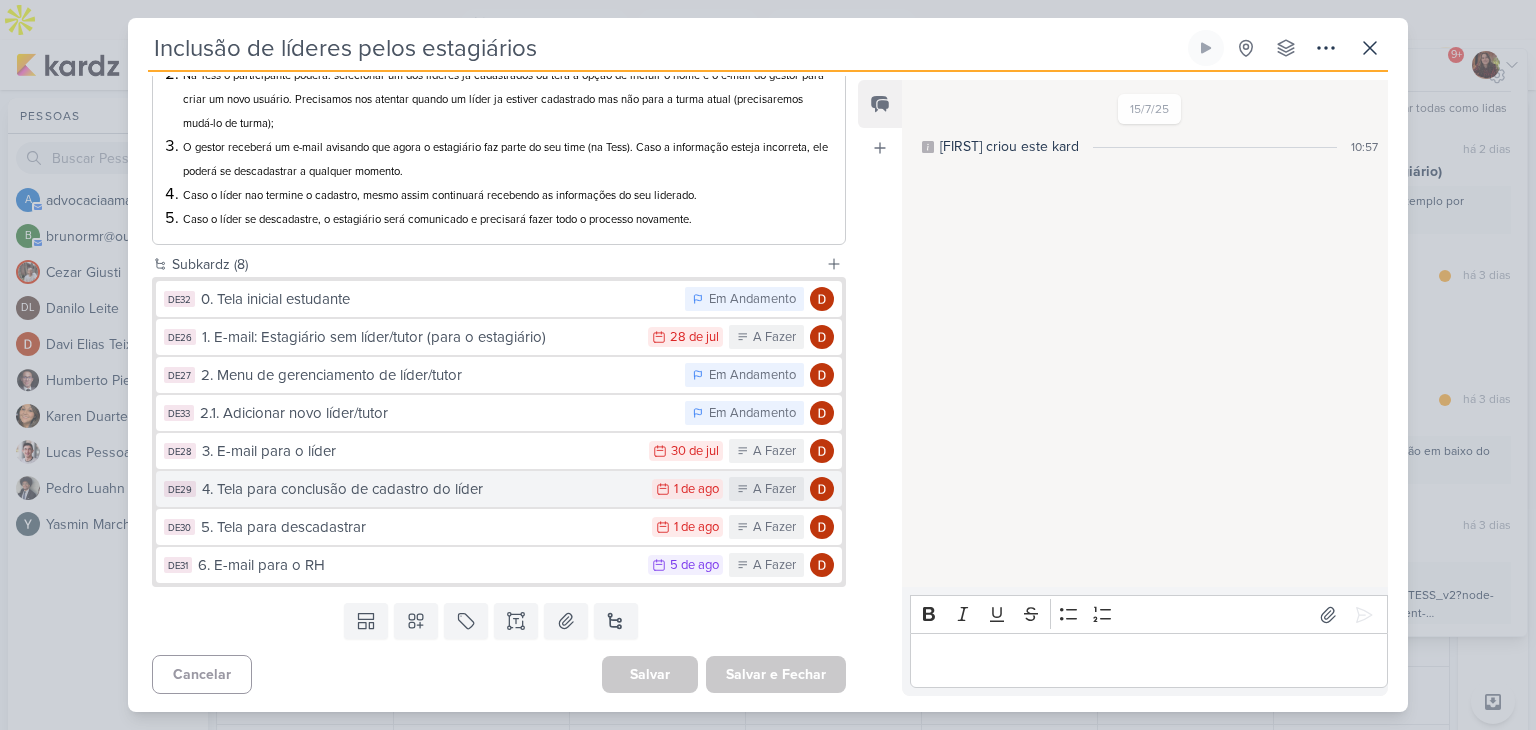 click on "4. Tela para conclusão de cadastro do líder" at bounding box center [422, 489] 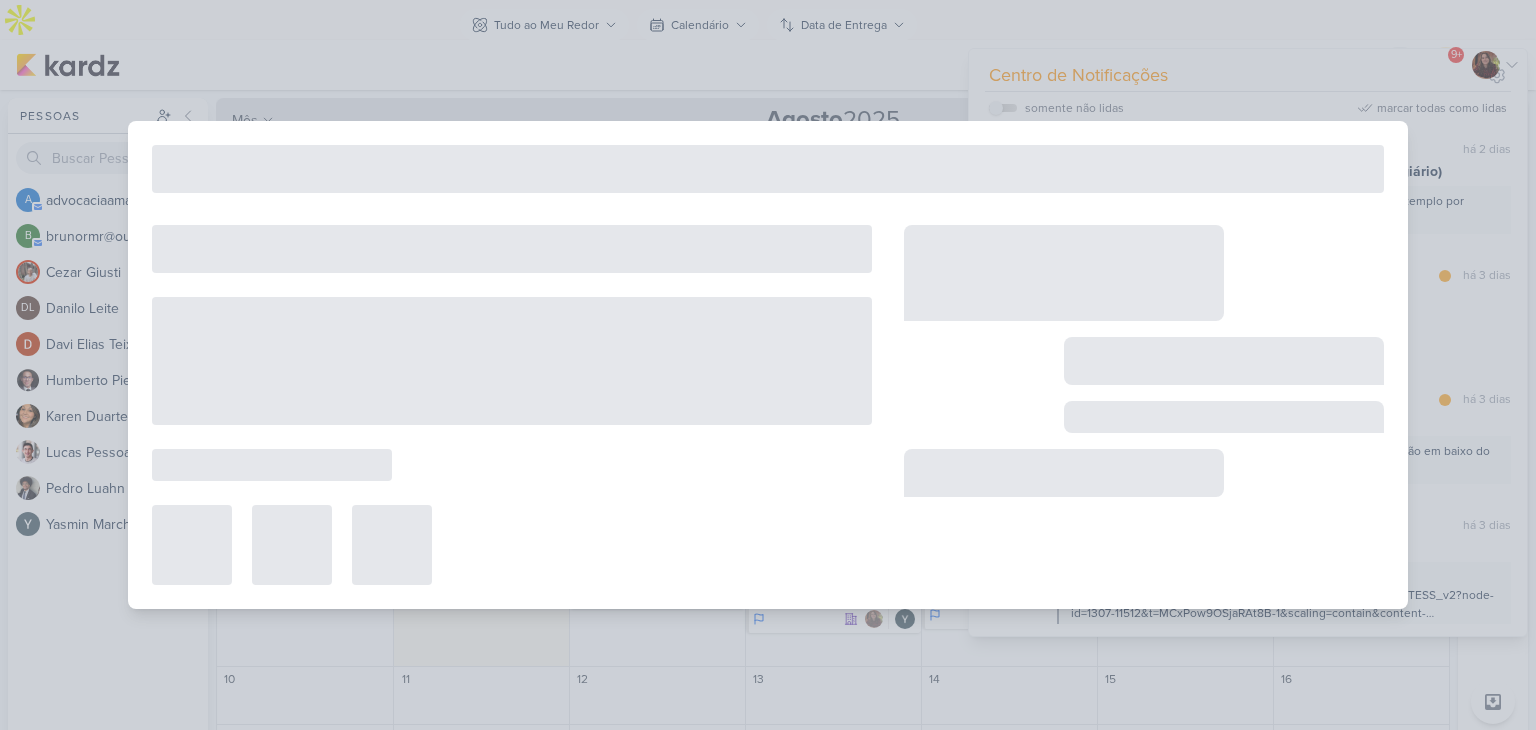 type on "4. Tela para conclusão de cadastro do líder" 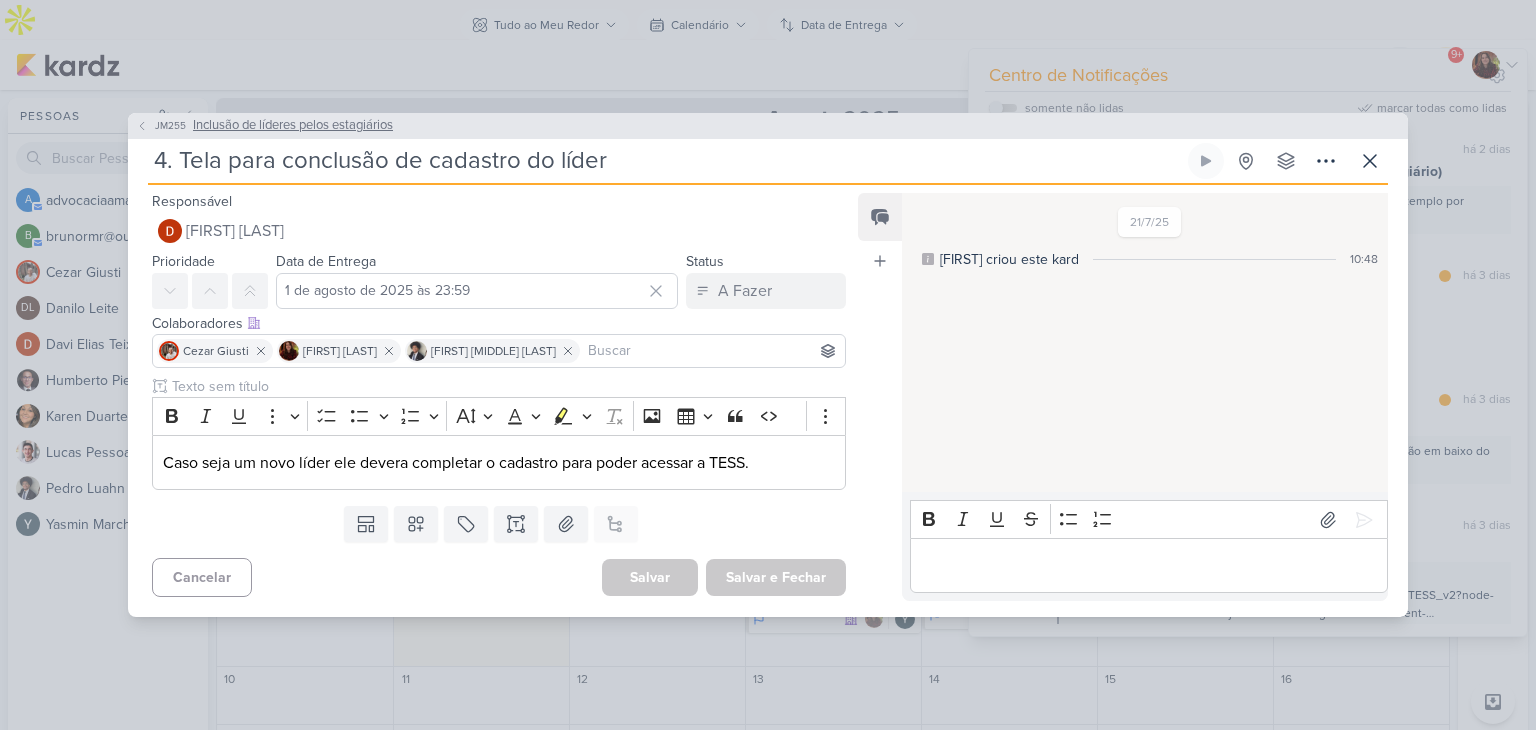click on "JM255" at bounding box center [170, 125] 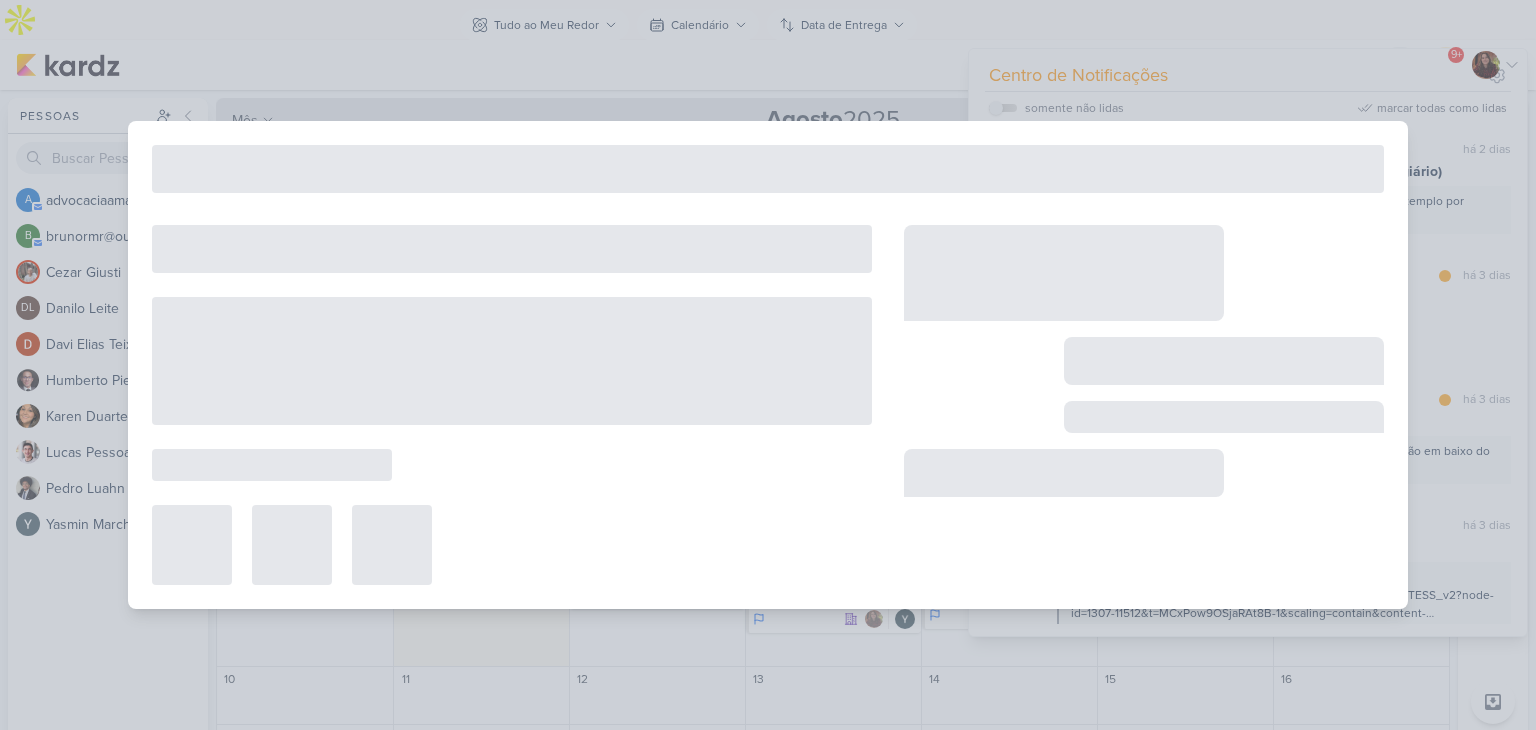 type on "Inclusão de líderes pelos estagiários" 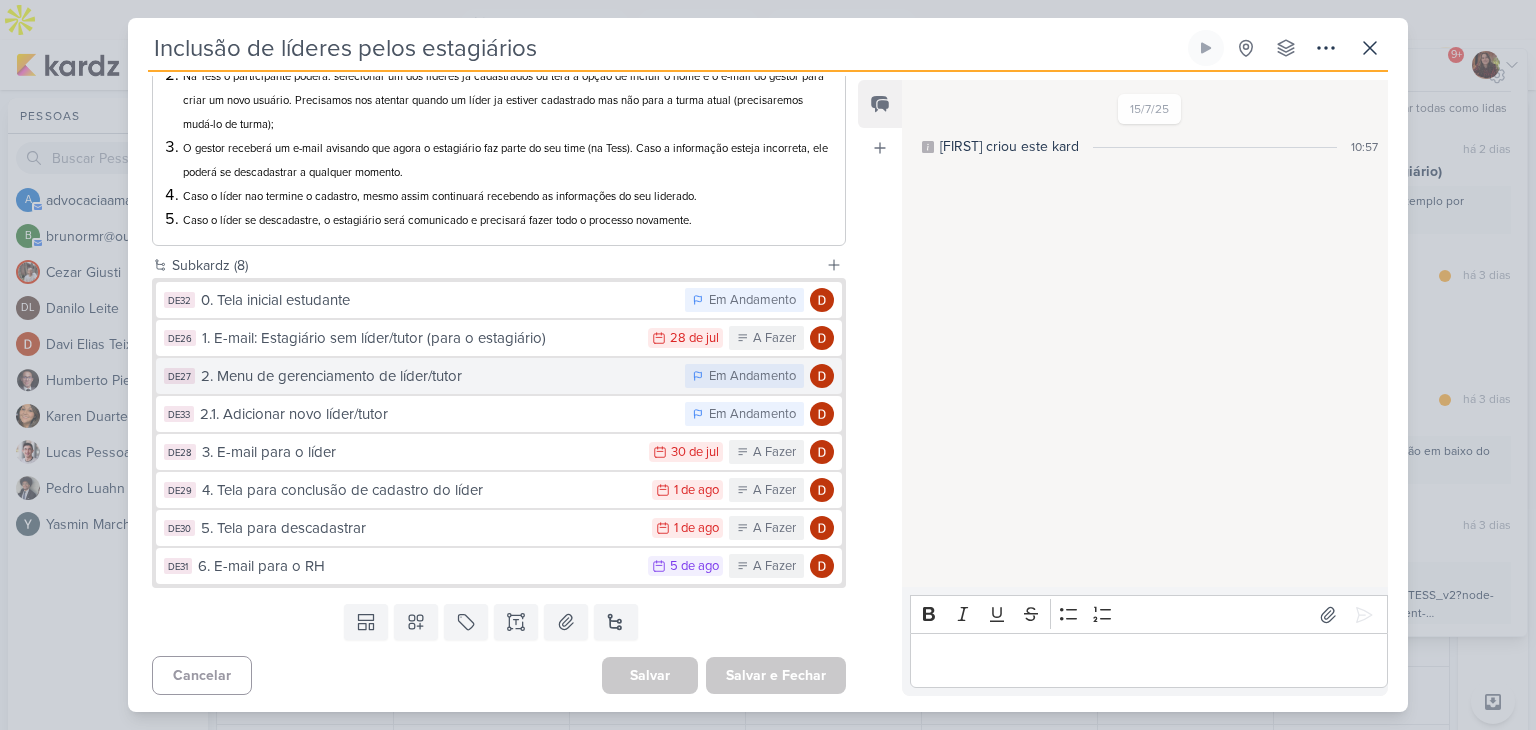 scroll, scrollTop: 301, scrollLeft: 0, axis: vertical 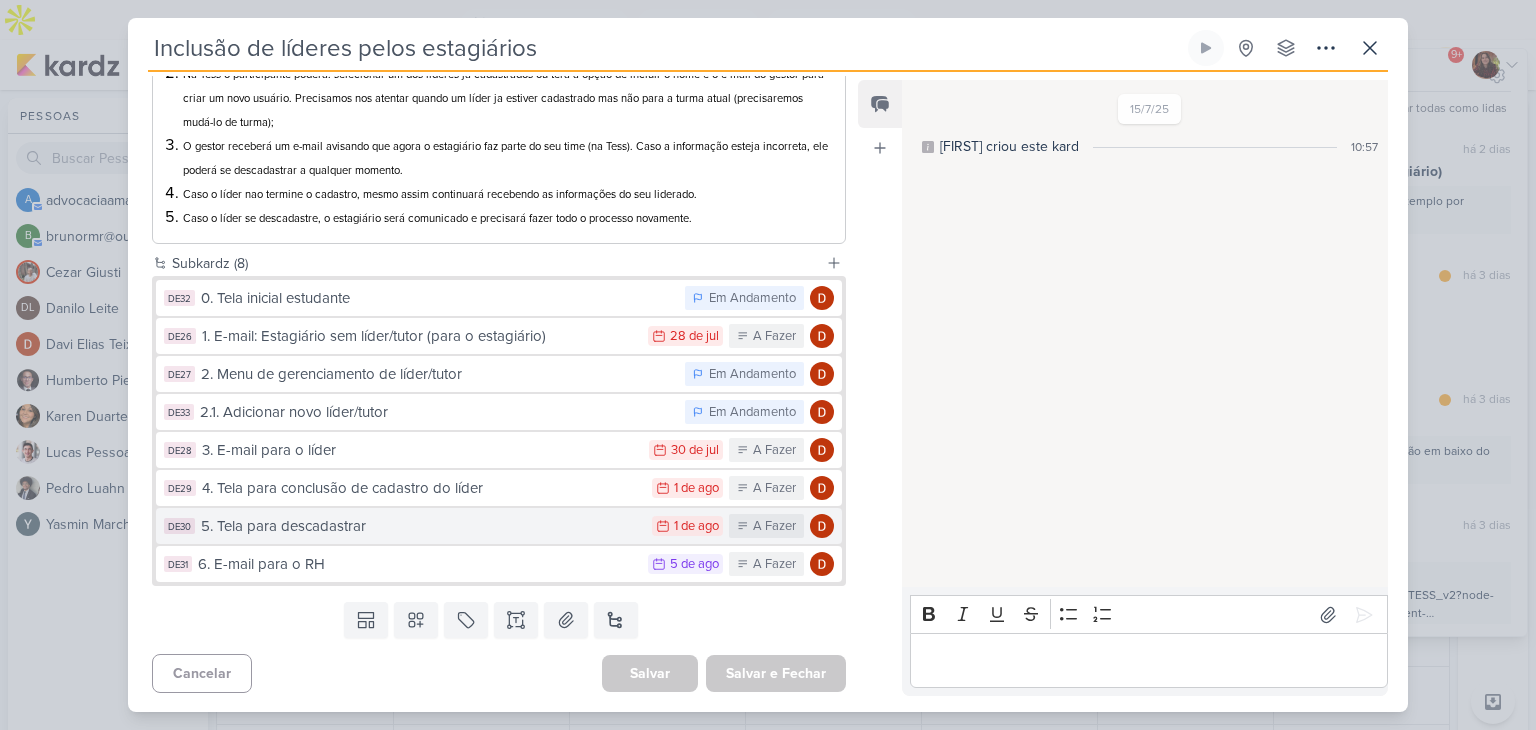 click on "5. Tela para descadastrar" at bounding box center (421, 526) 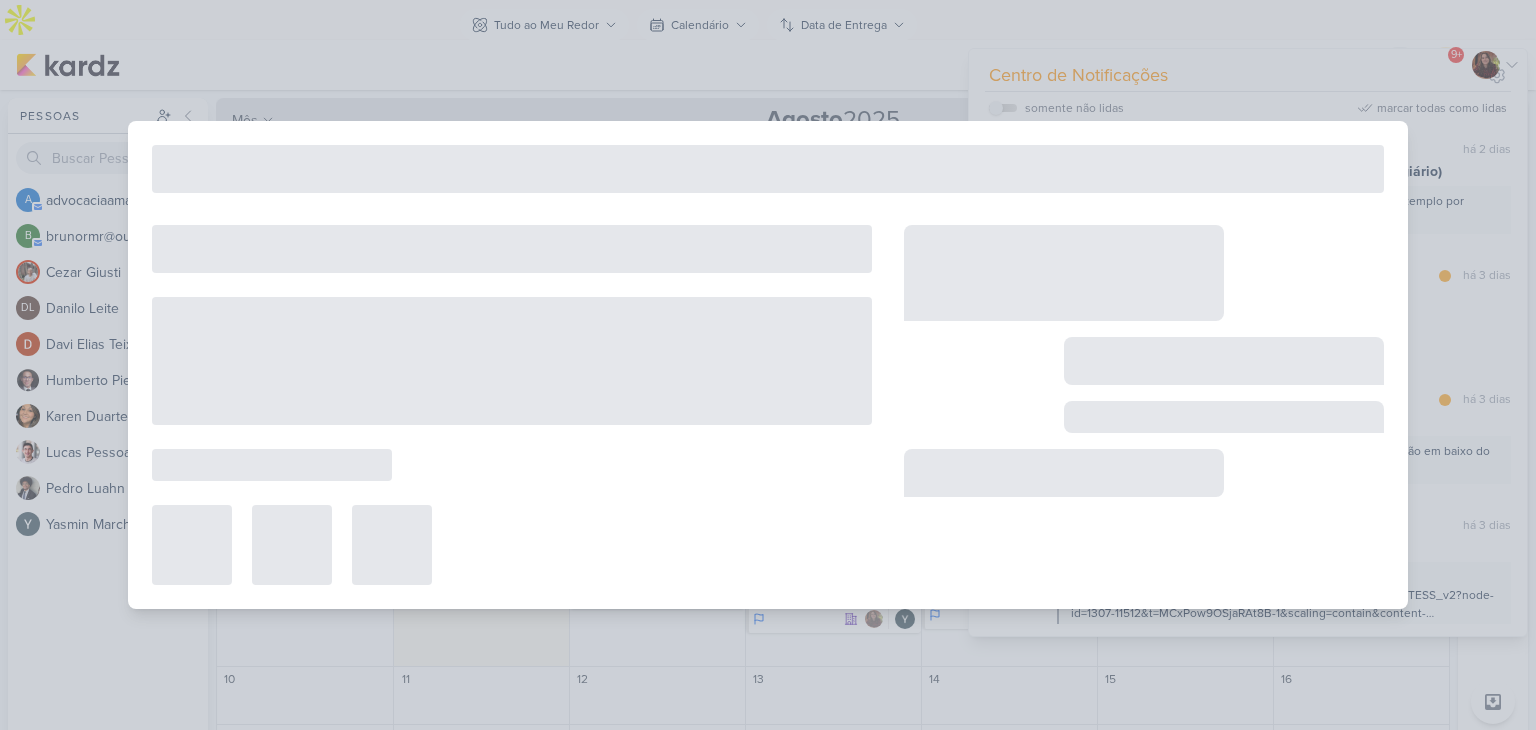 type on "5. Tela para descadastrar" 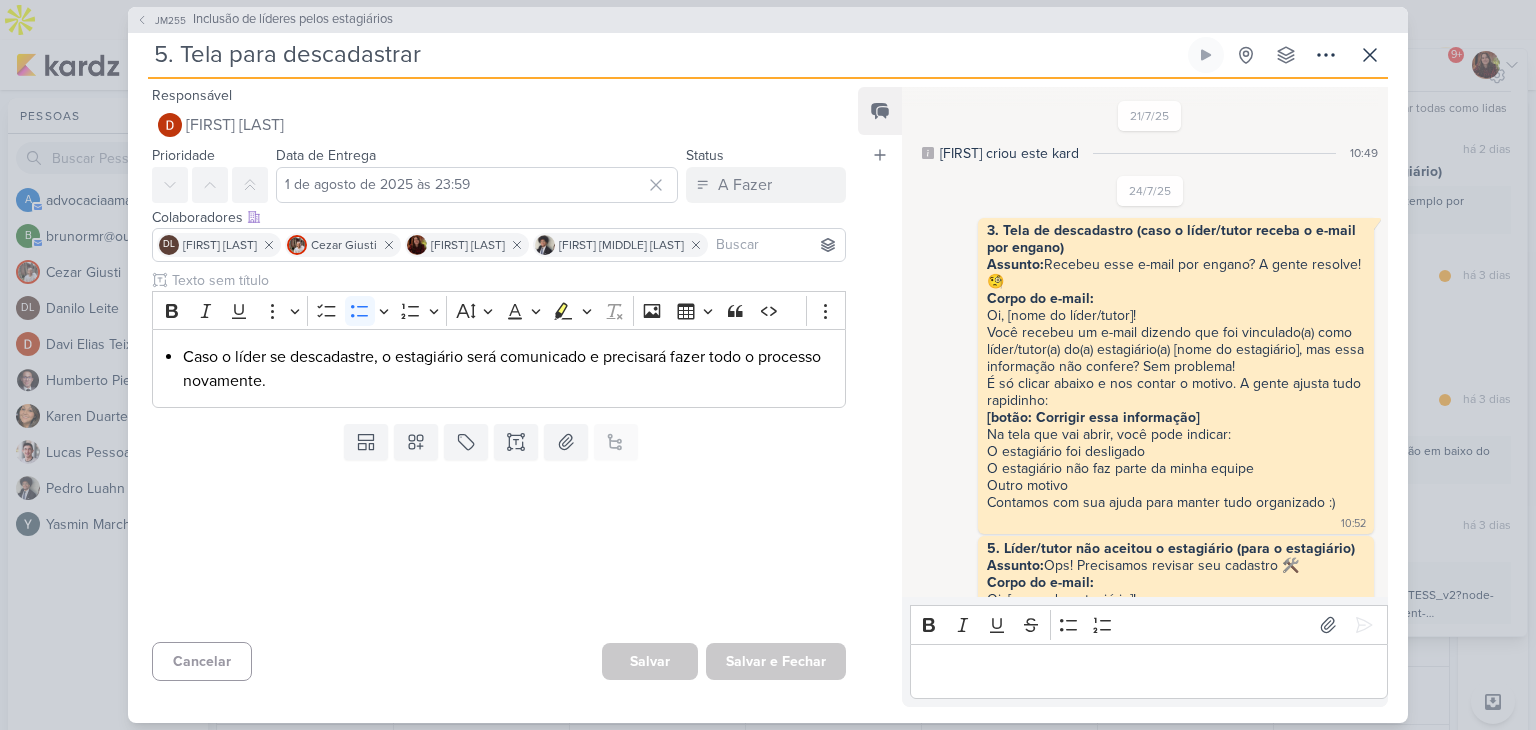 scroll, scrollTop: 905, scrollLeft: 0, axis: vertical 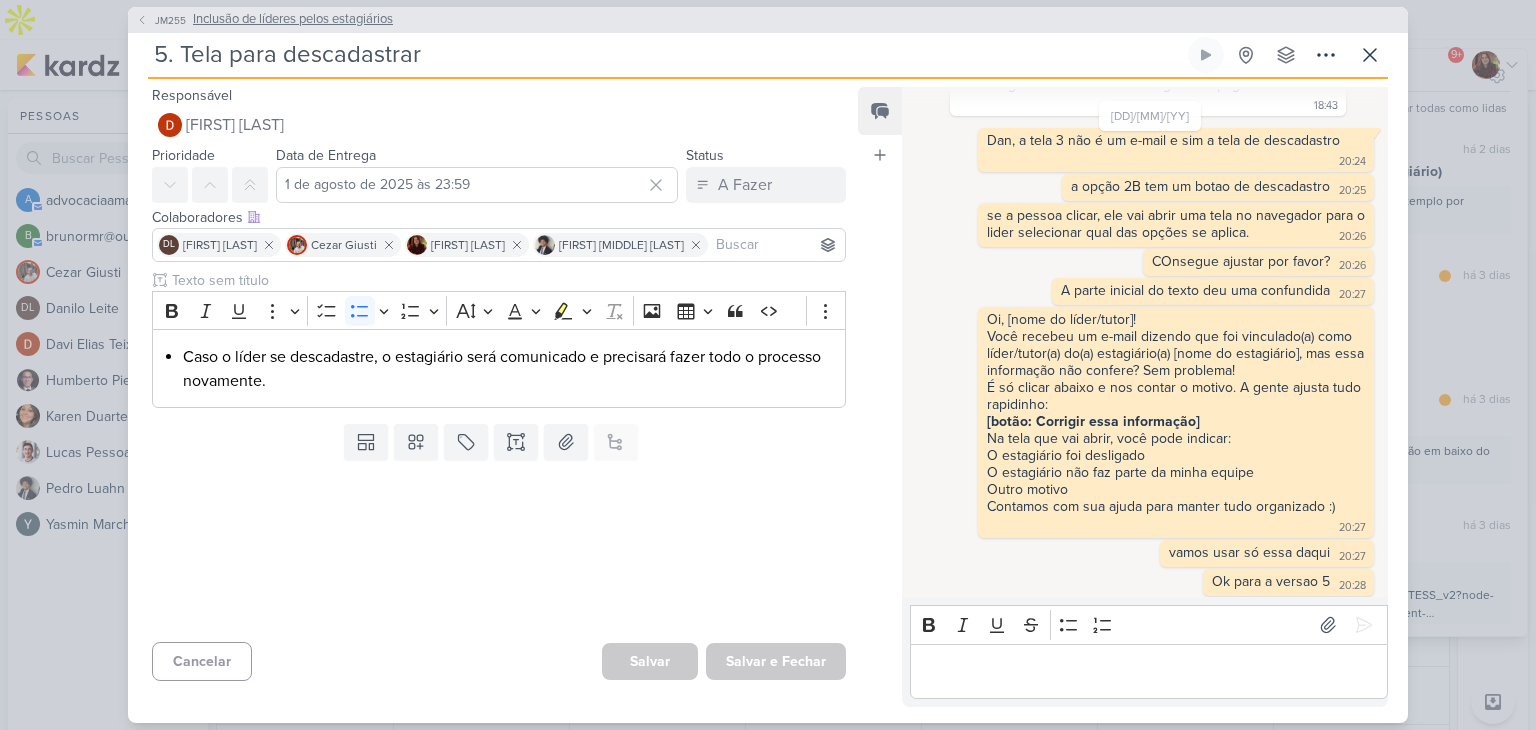 click on "Inclusão de líderes pelos estagiários" at bounding box center [293, 20] 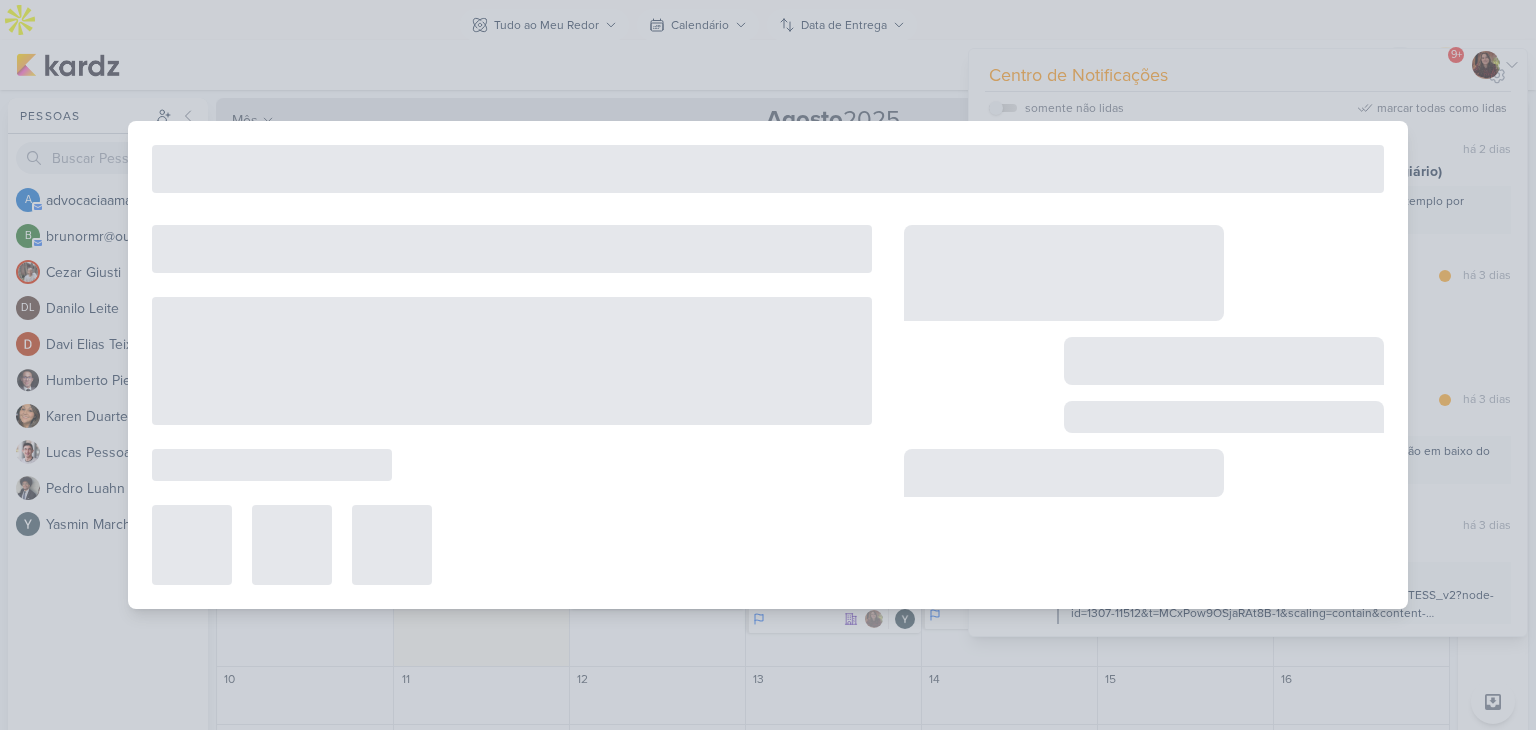 type on "Inclusão de líderes pelos estagiários" 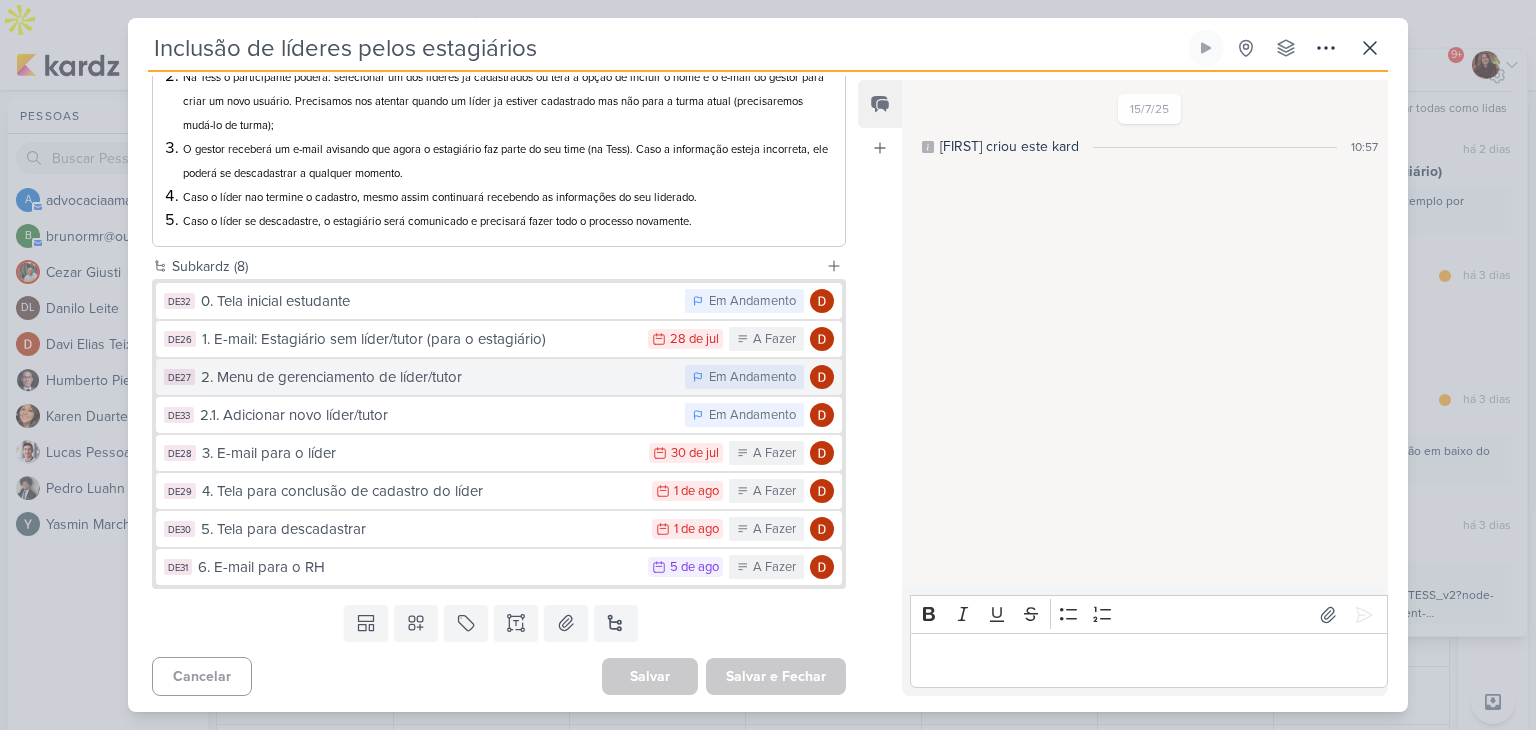 scroll, scrollTop: 299, scrollLeft: 0, axis: vertical 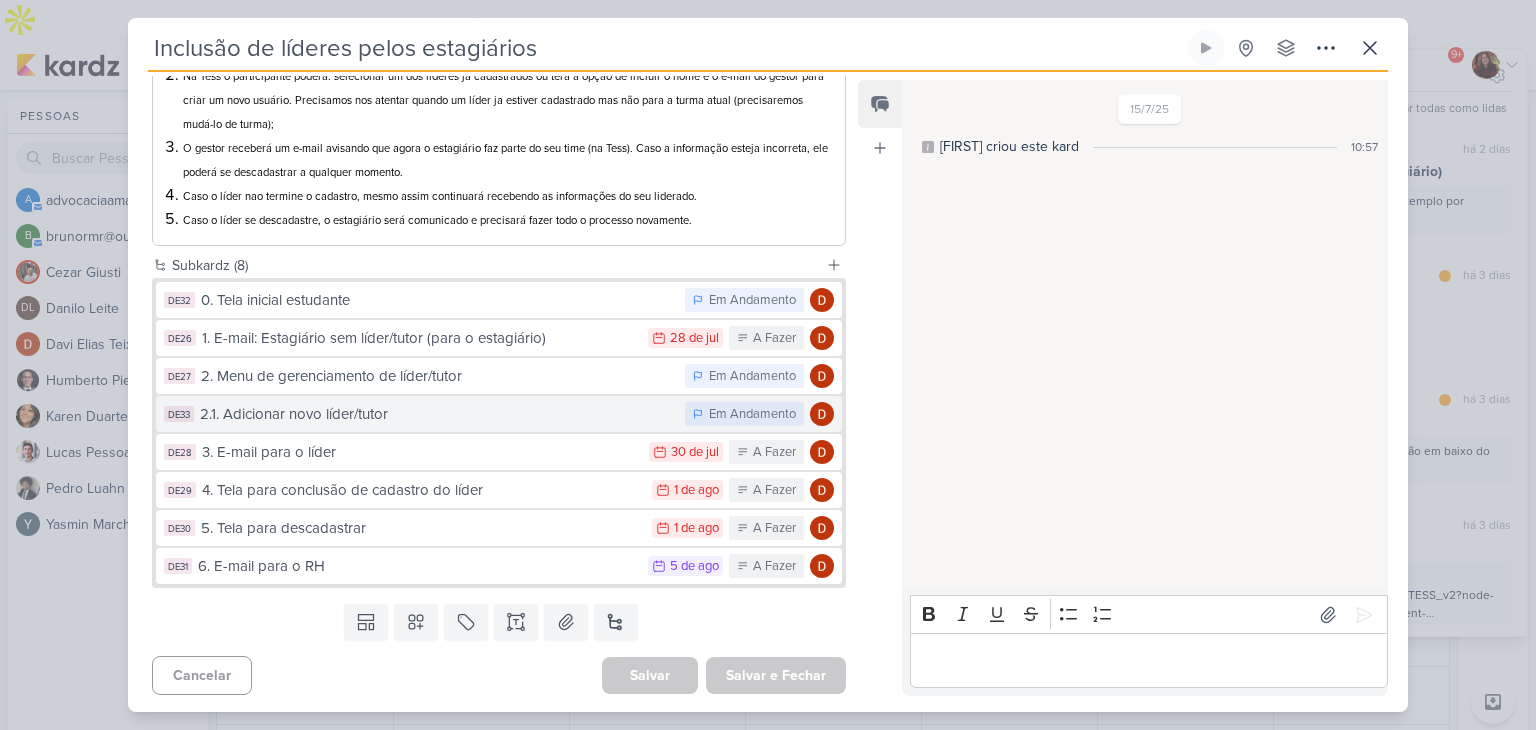 click on "DE33
2.1. Adicionar novo líder/tutor
Em Andamento" at bounding box center (499, 414) 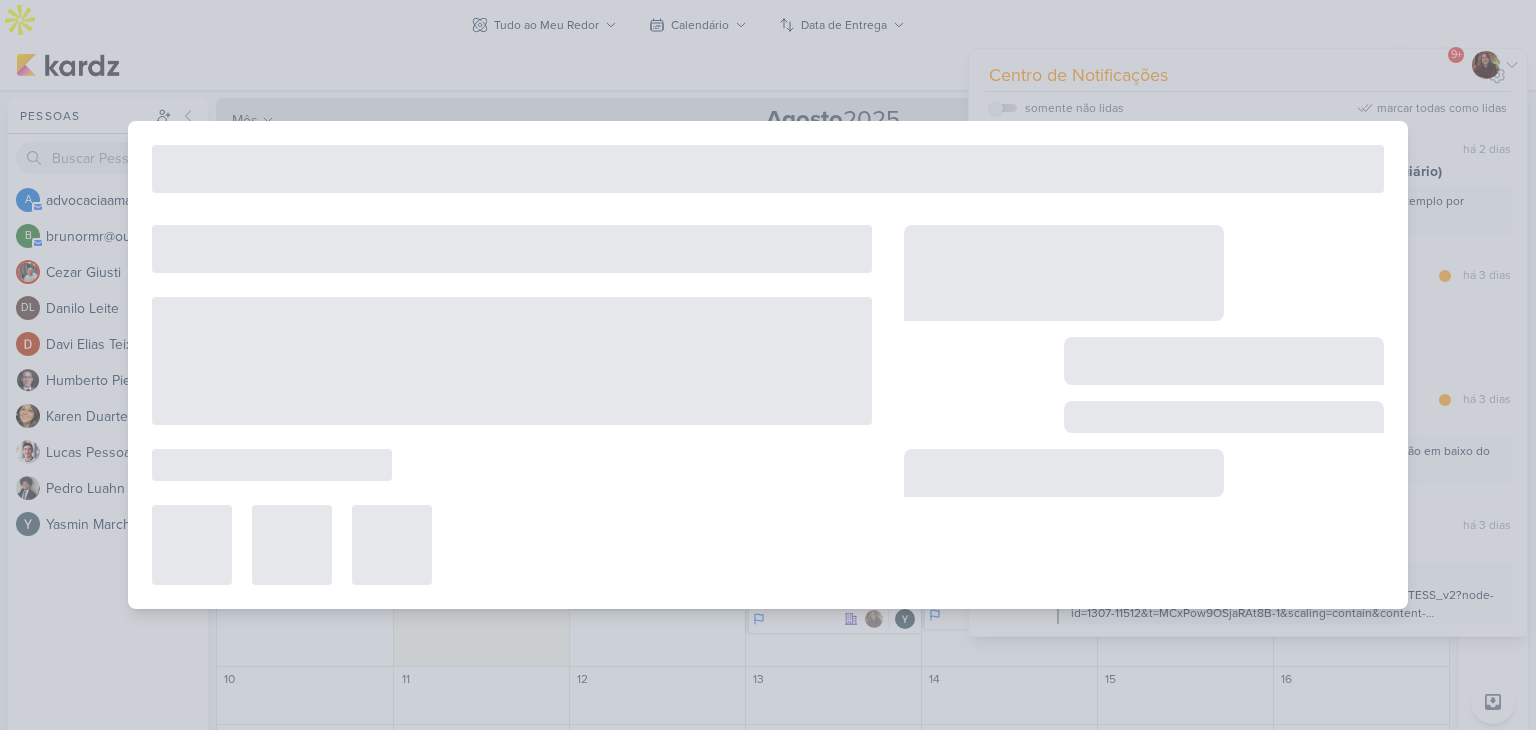 type on "2.1. Adicionar novo líder/tutor" 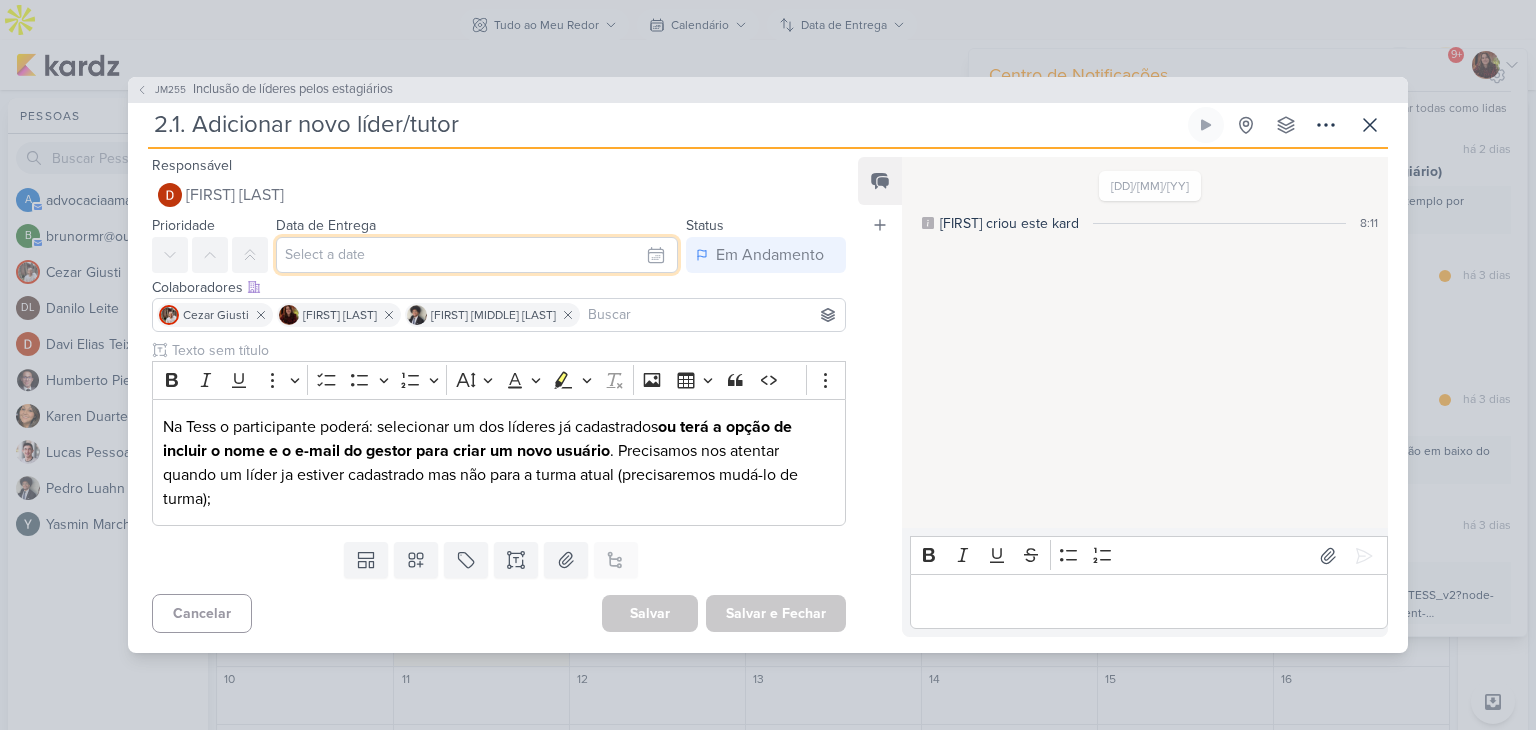 click at bounding box center [477, 255] 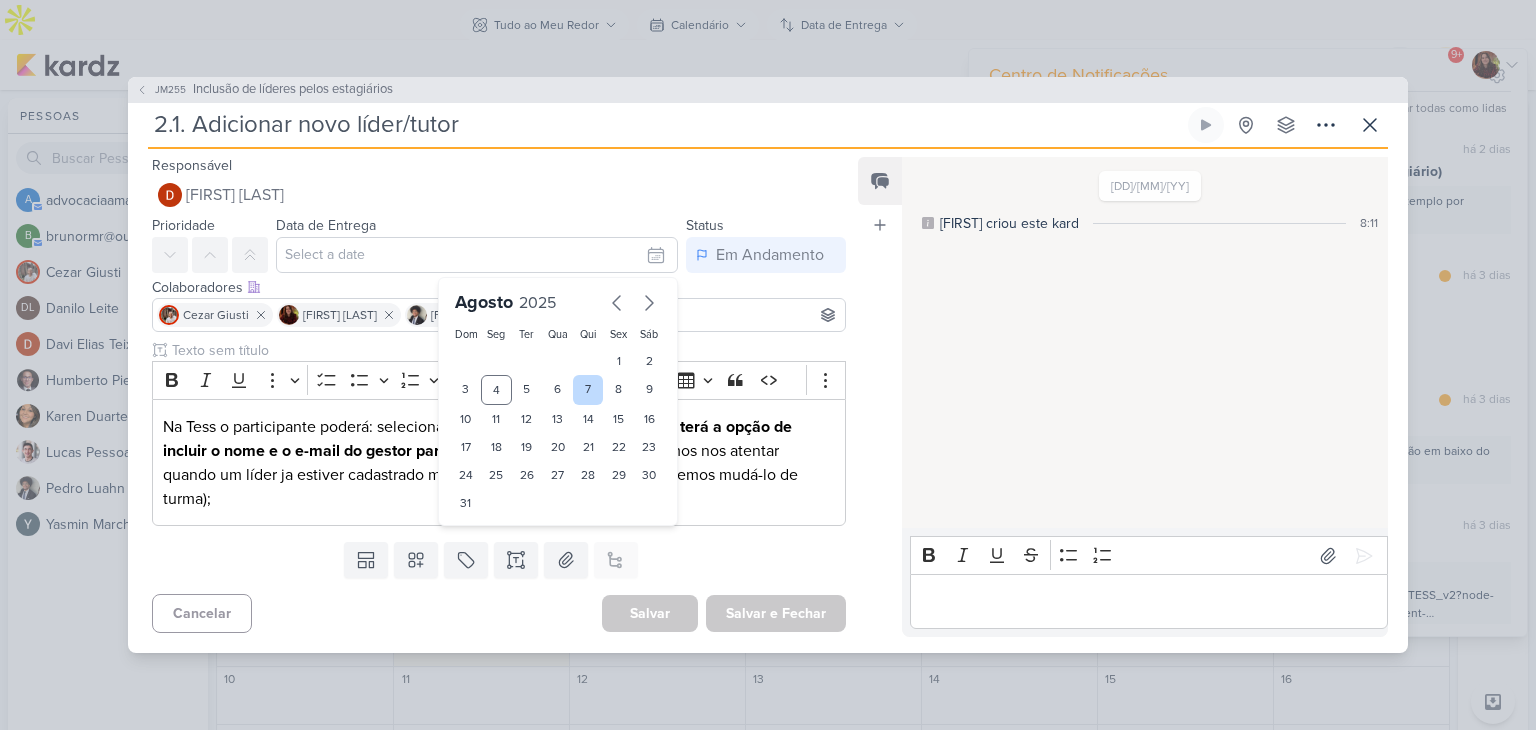 click on "7" at bounding box center [588, 390] 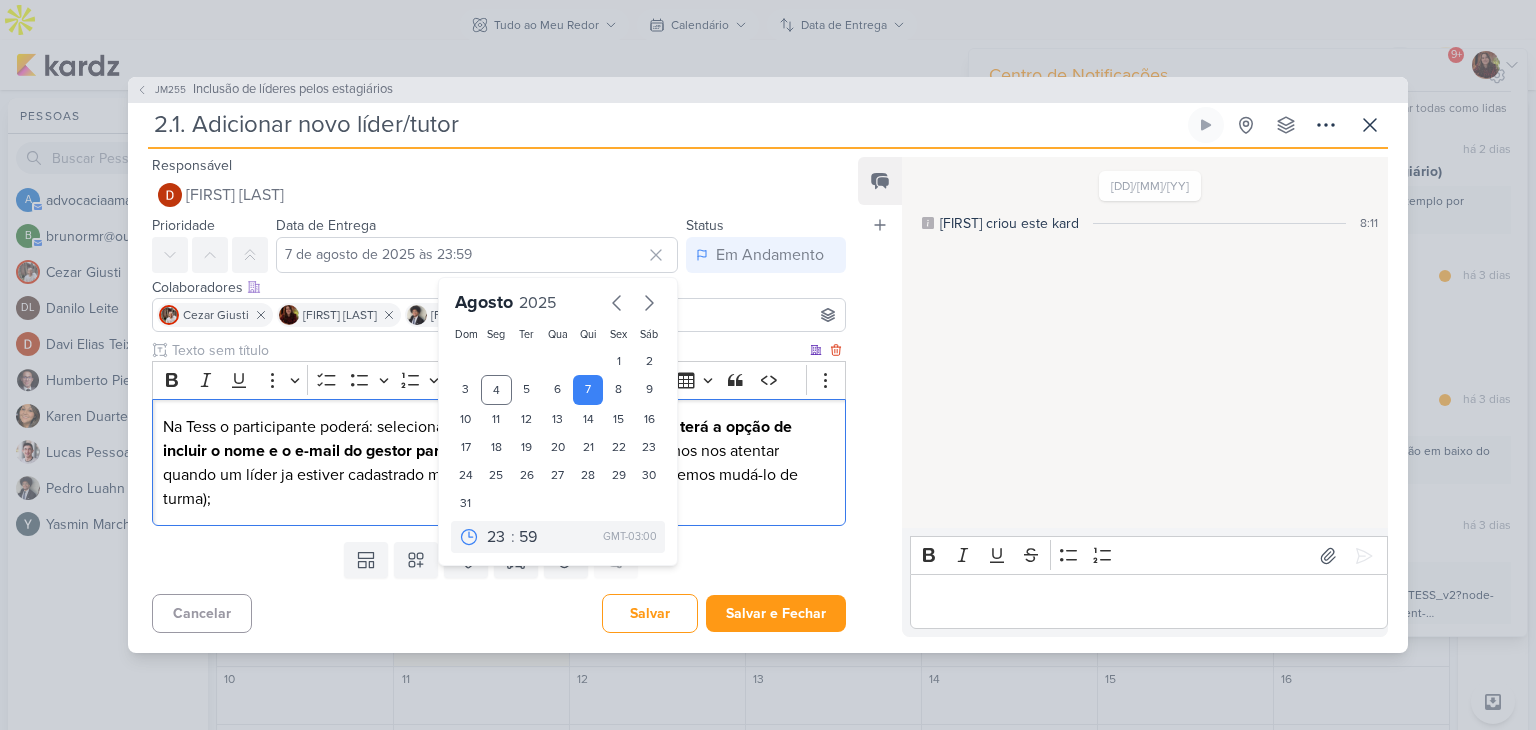 click on "Na Tess o participante poderá: selecionar um dos líderes já cadastrados  ou terá a opção de incluir o nome e o e-mail do gestor para criar um novo usuário . Precisamos nos atentar quando um líder ja estiver cadastrado mas não para a turma atual (precisaremos mudá-lo de turma);" at bounding box center (499, 463) 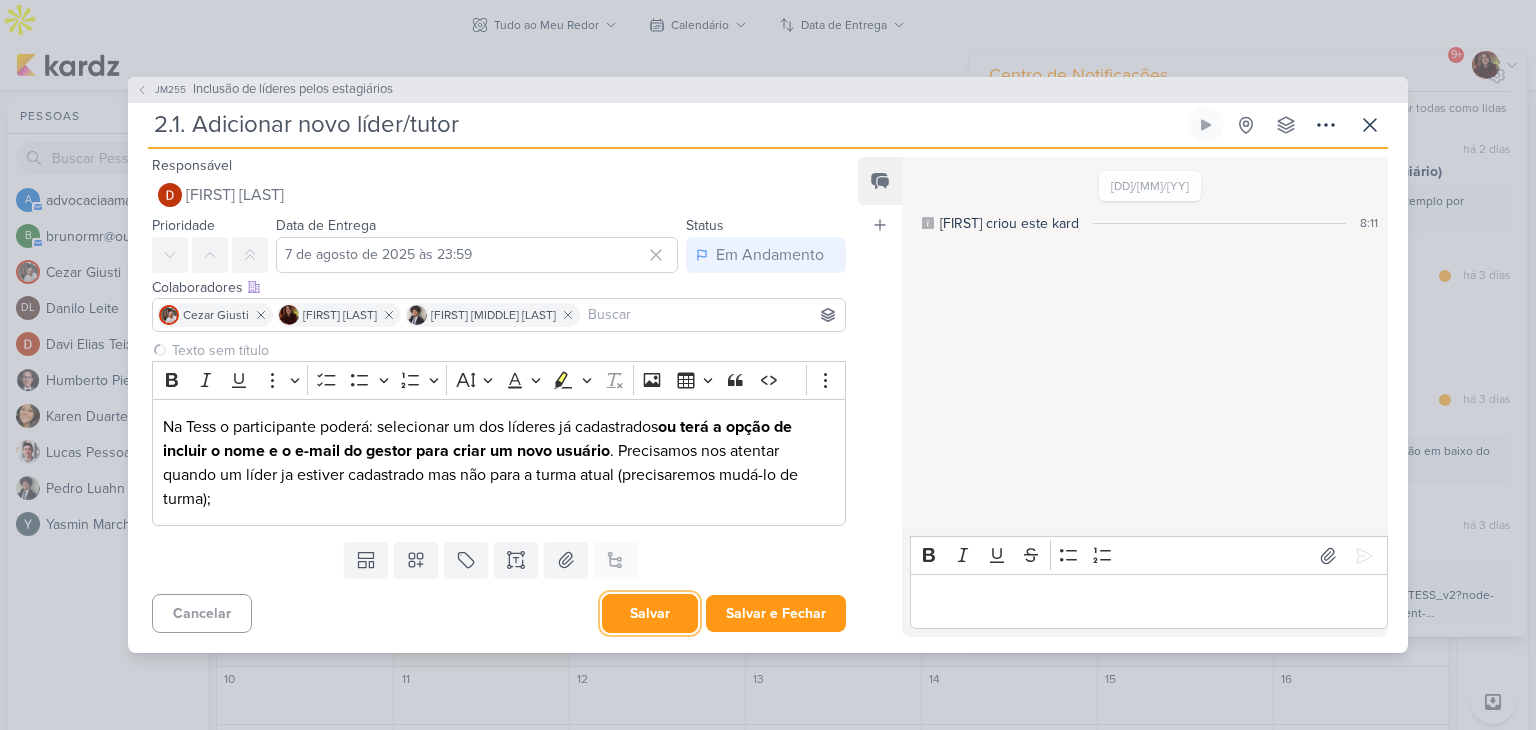 click on "Salvar" at bounding box center [650, 613] 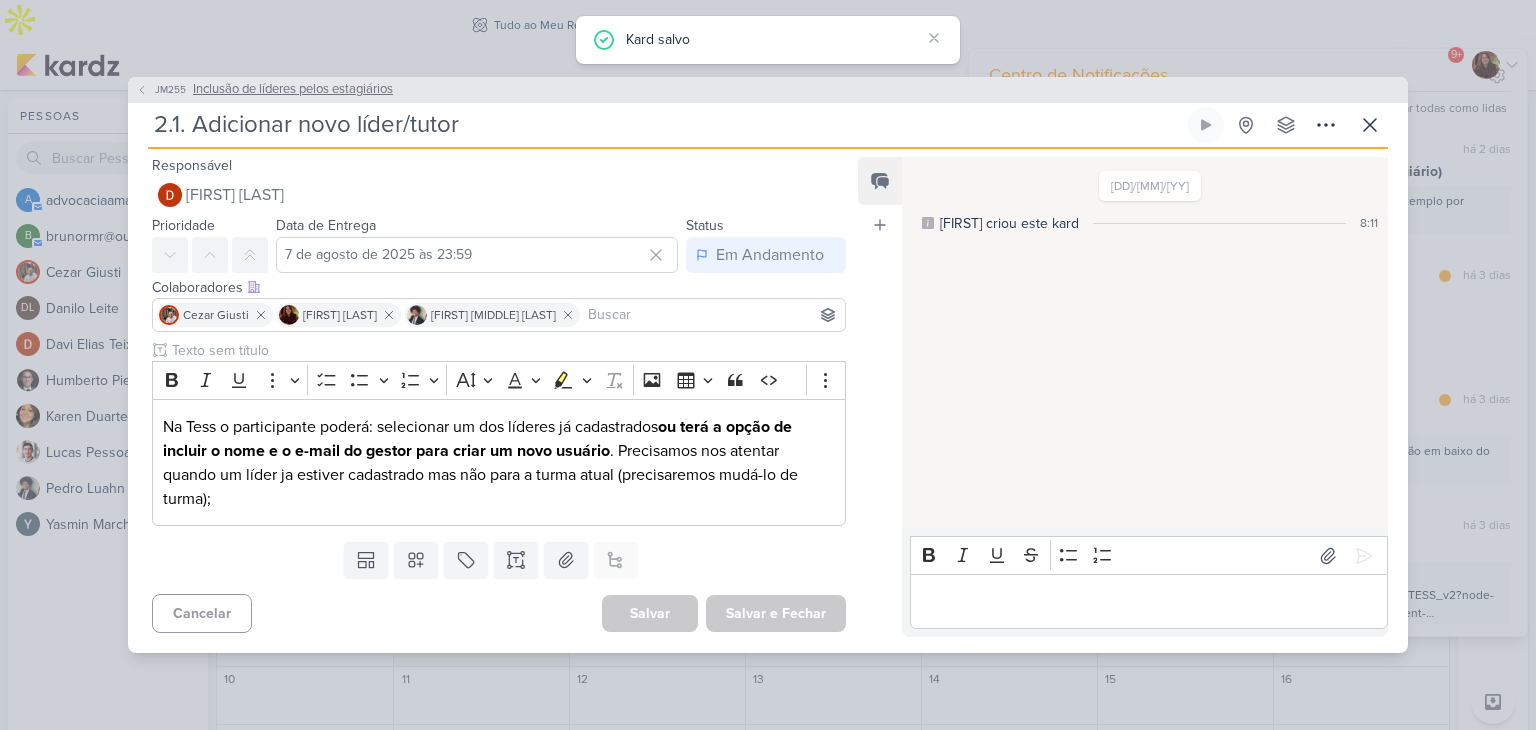 click on "Inclusão de líderes pelos estagiários" at bounding box center (293, 90) 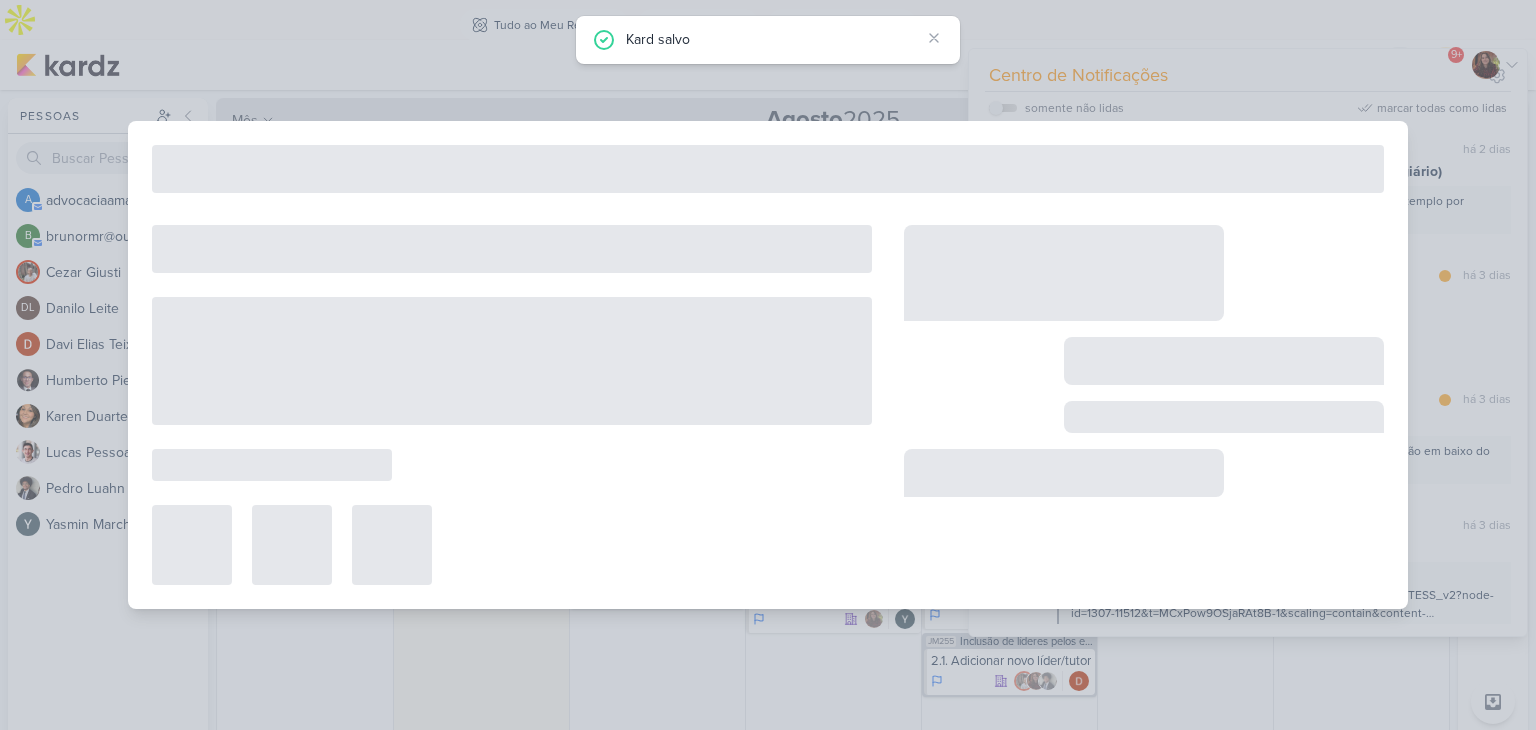 type on "Inclusão de líderes pelos estagiários" 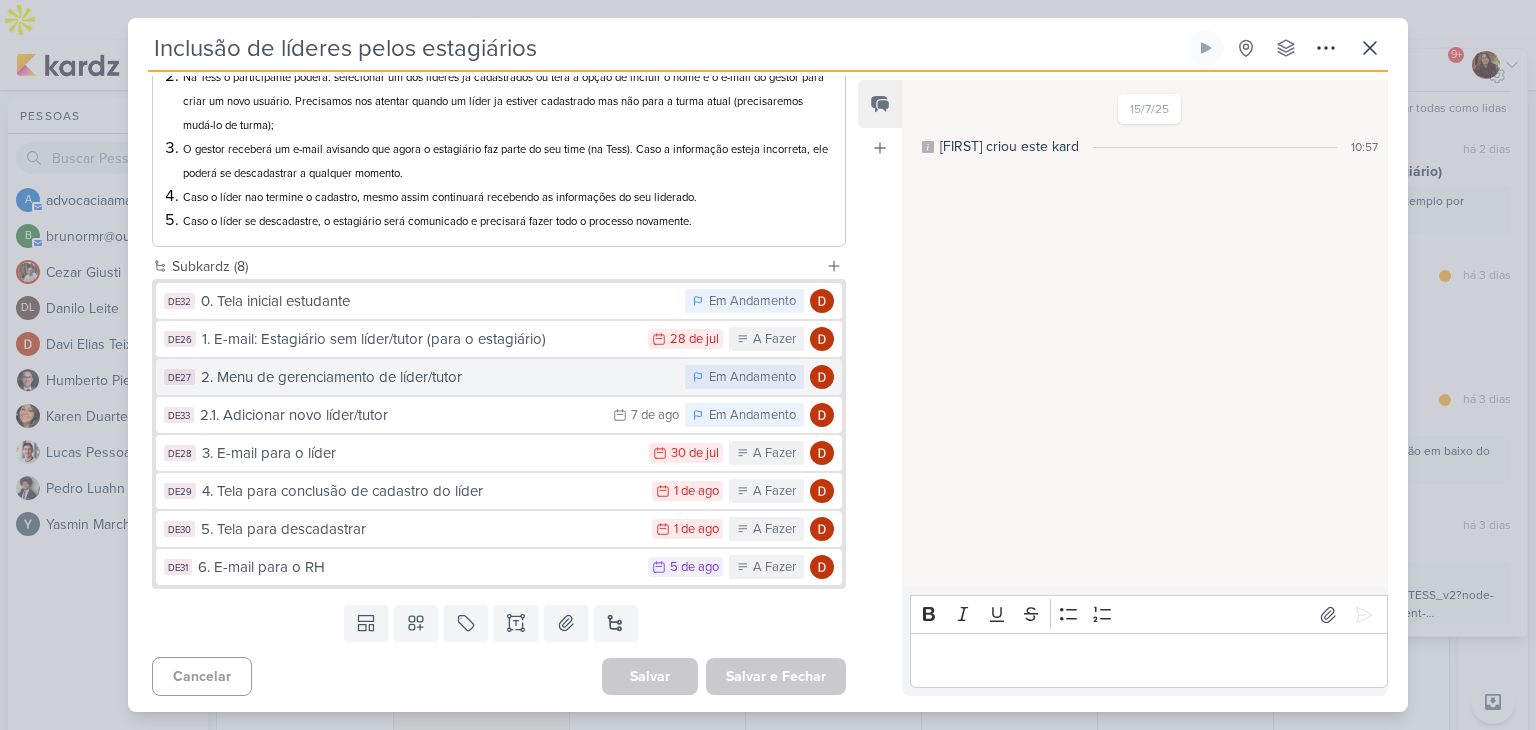 scroll, scrollTop: 299, scrollLeft: 0, axis: vertical 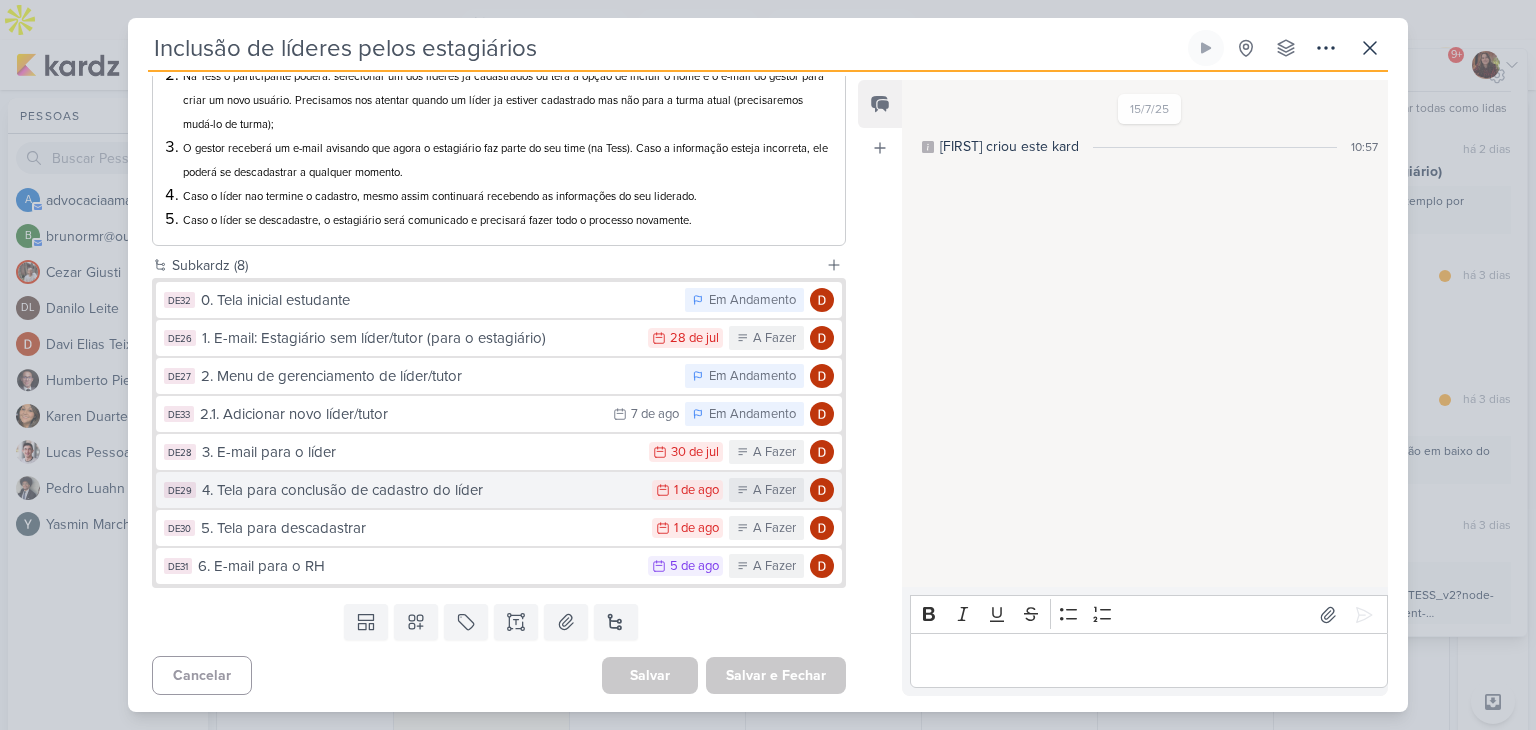 click on "4. Tela para conclusão de cadastro do líder" at bounding box center [422, 490] 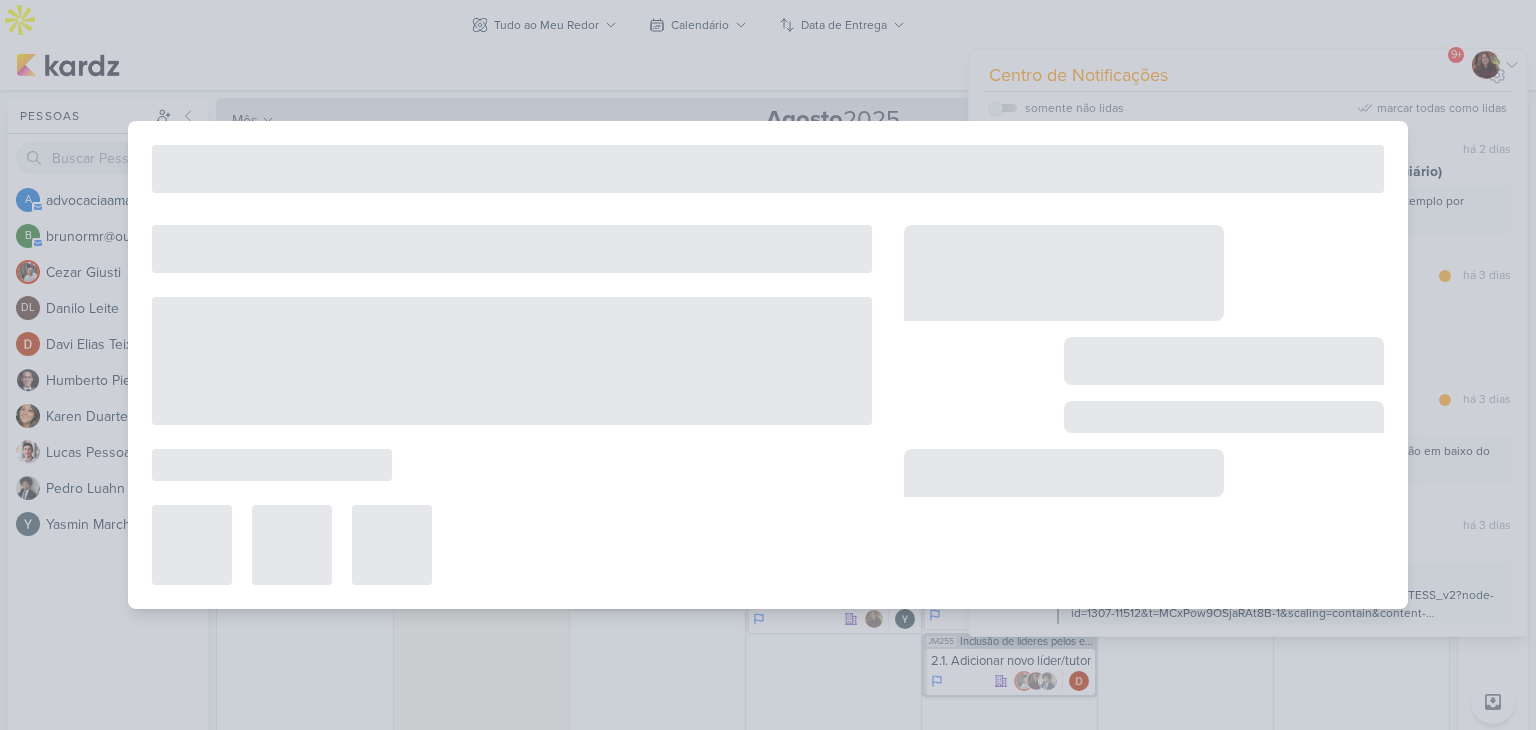 type on "4. Tela para conclusão de cadastro do líder" 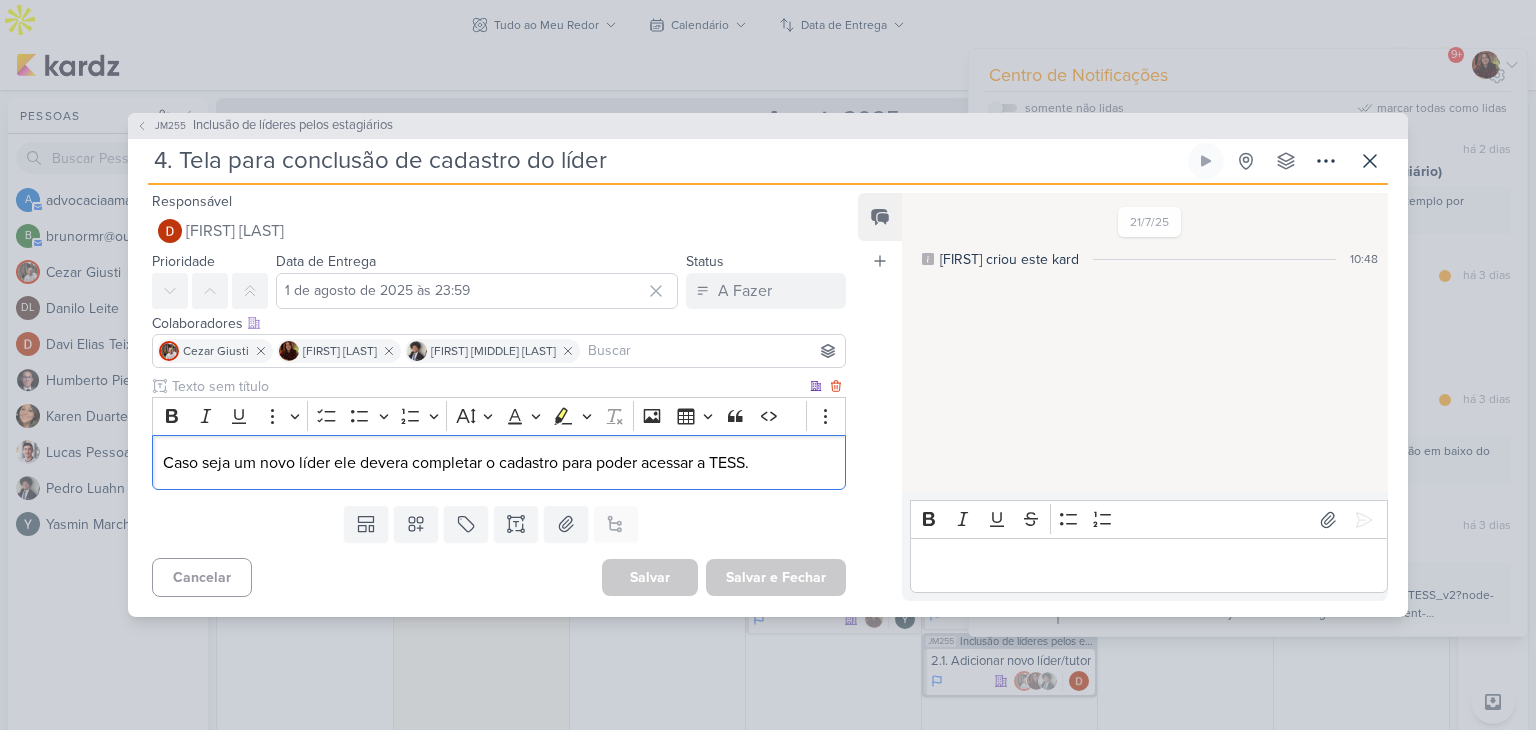 click on "Caso seja um novo líder ele devera completar o cadastro para poder acessar a TESS." at bounding box center (499, 463) 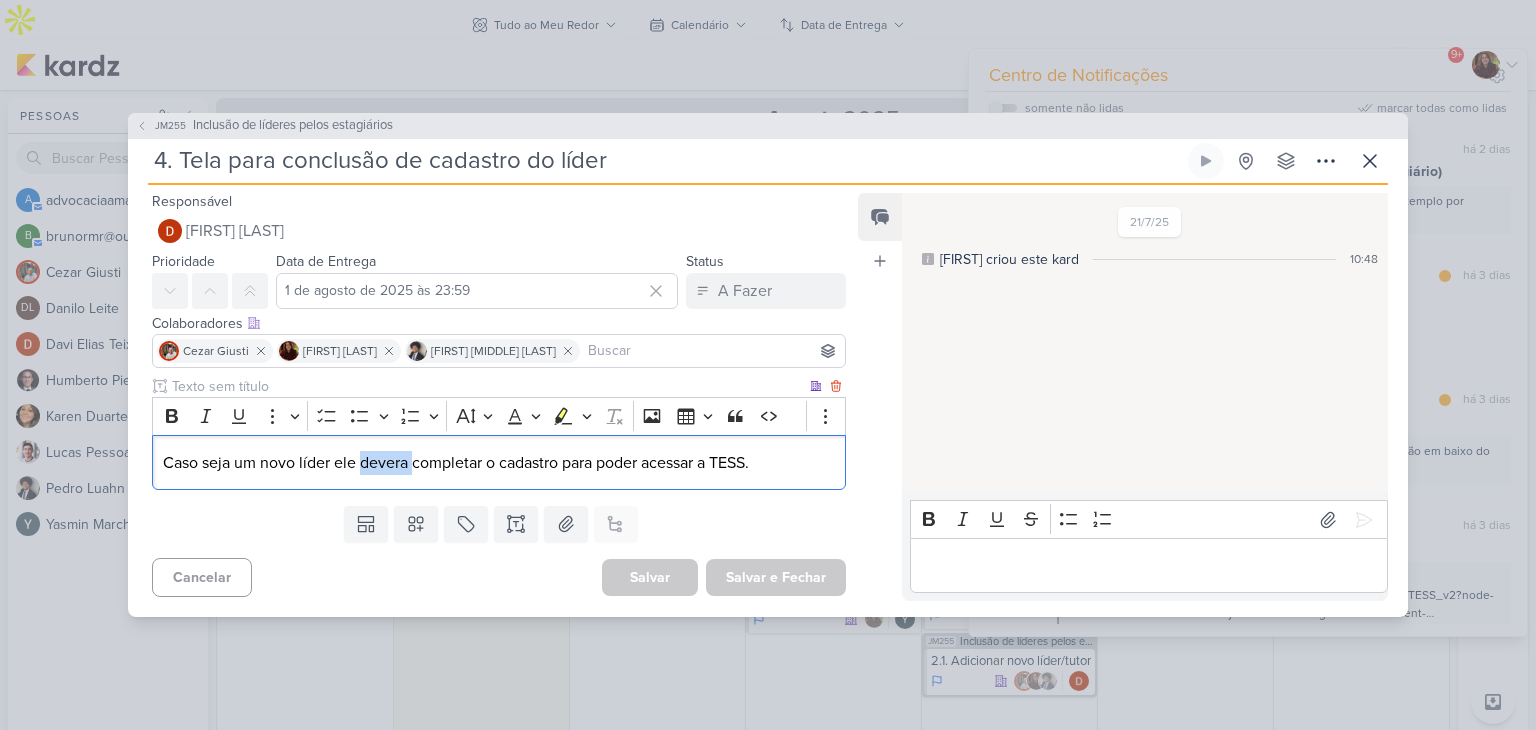 click on "Caso seja um novo líder ele devera completar o cadastro para poder acessar a TESS." at bounding box center (499, 463) 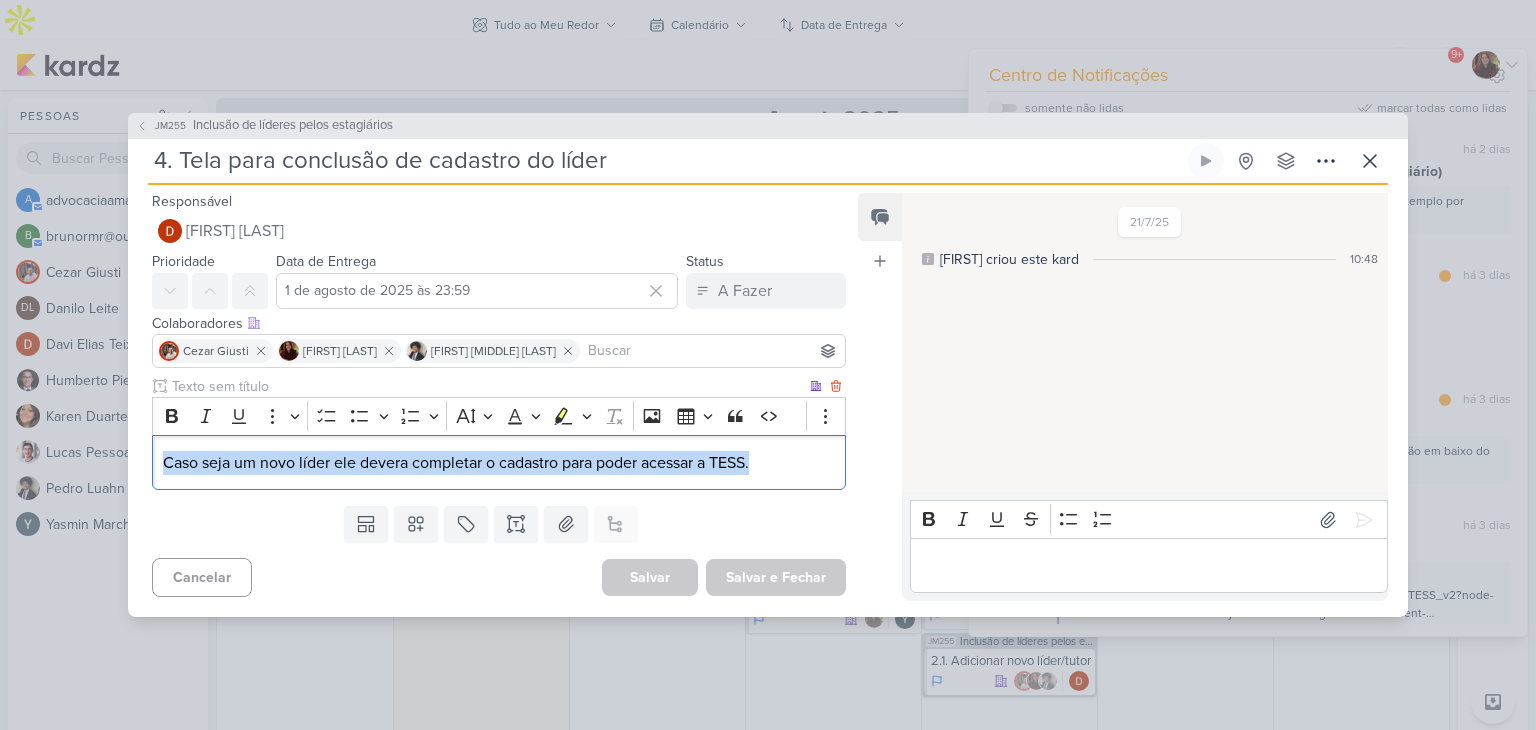 click on "Caso seja um novo líder ele devera completar o cadastro para poder acessar a TESS." at bounding box center [499, 463] 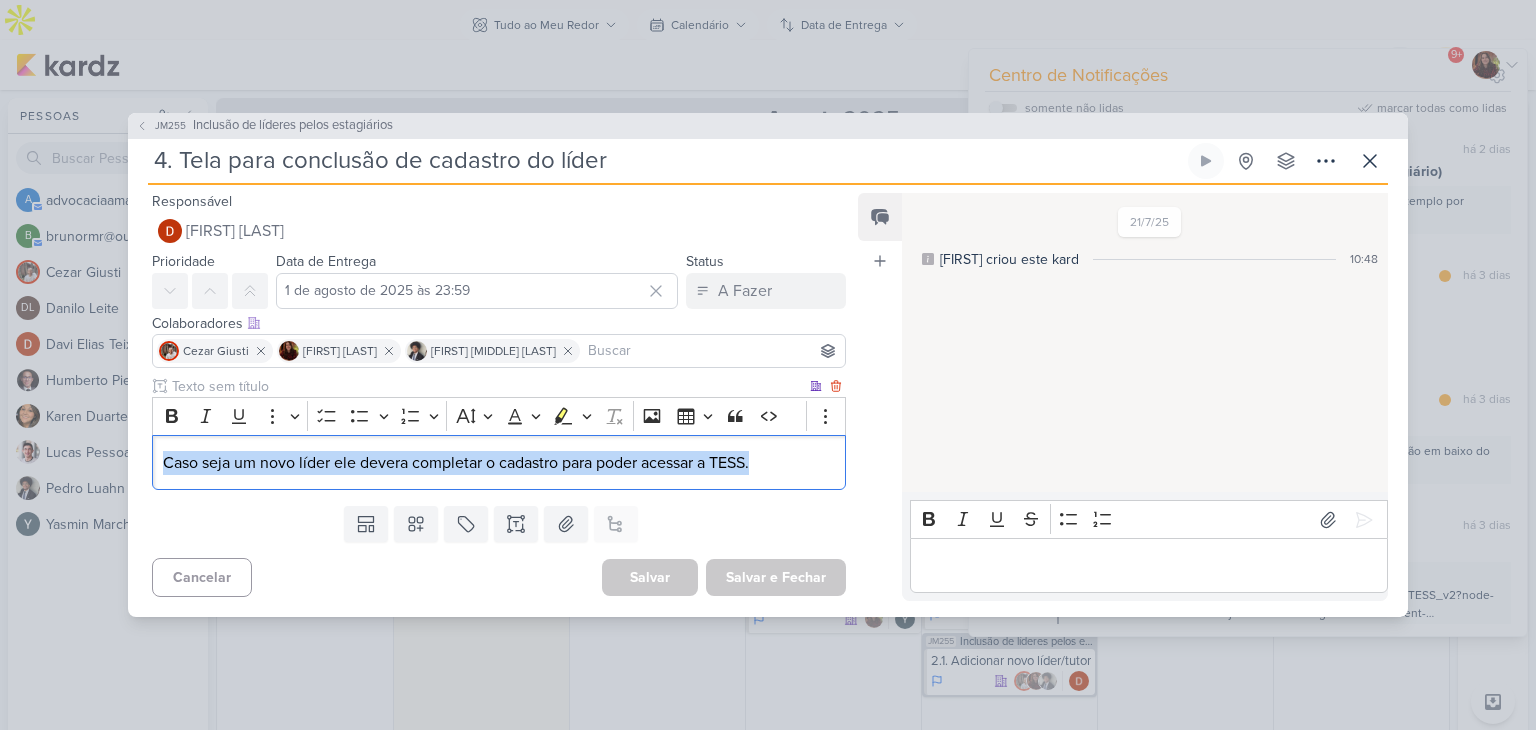 click on "Caso seja um novo líder ele devera completar o cadastro para poder acessar a TESS." at bounding box center (499, 463) 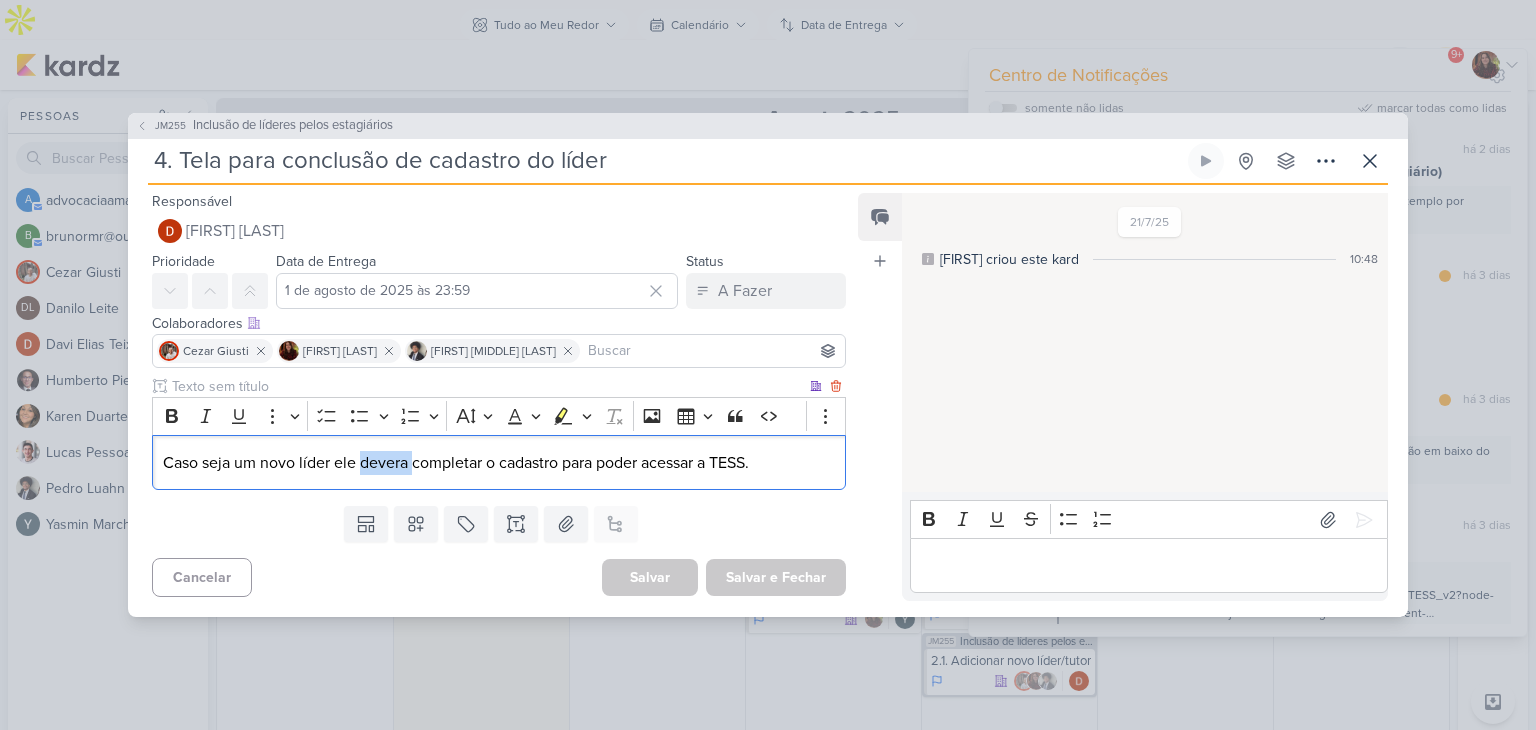 click on "Caso seja um novo líder ele devera completar o cadastro para poder acessar a TESS." at bounding box center (499, 463) 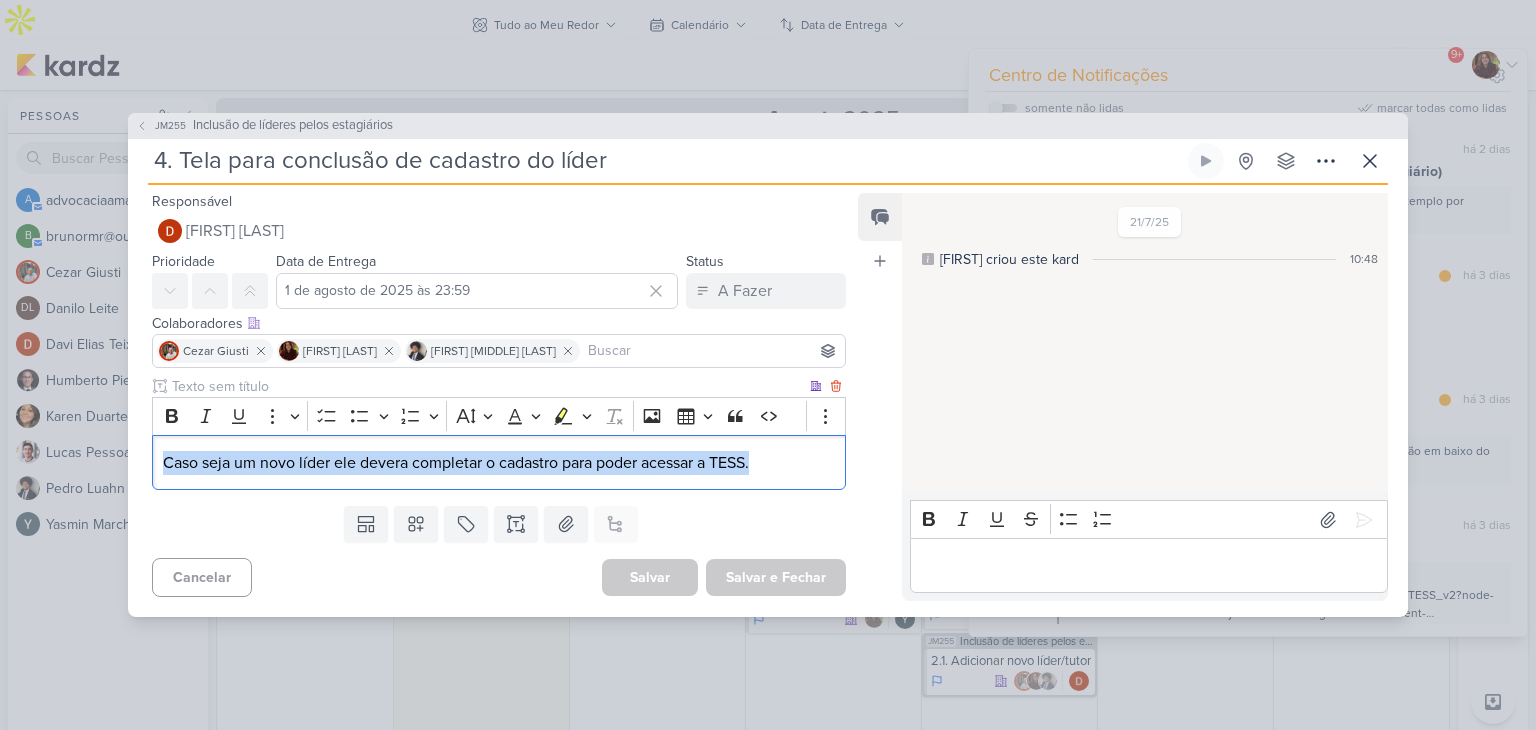 click on "Caso seja um novo líder ele devera completar o cadastro para poder acessar a TESS." at bounding box center [499, 463] 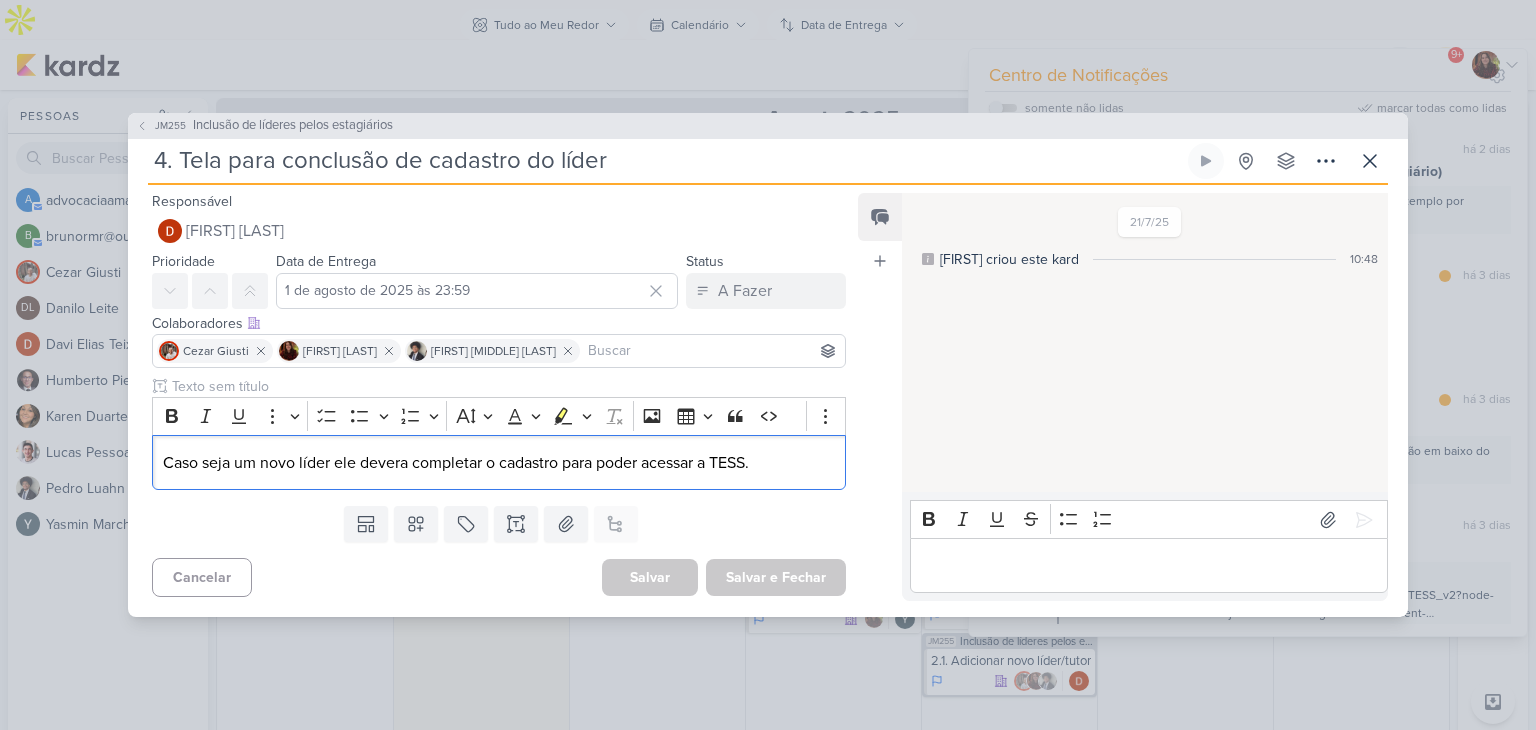 click at bounding box center [1148, 566] 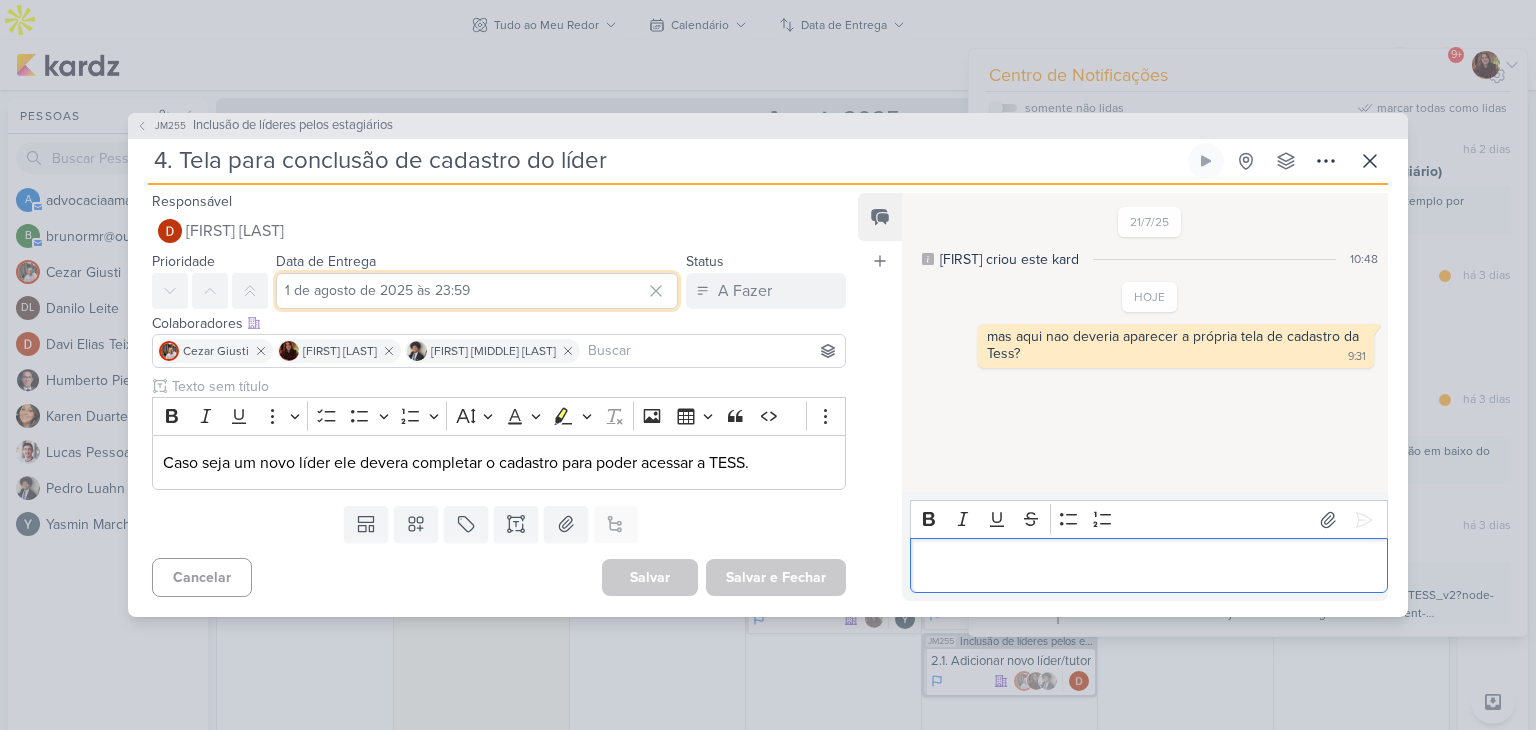 click on "1 de agosto de 2025 às 23:59" at bounding box center (477, 291) 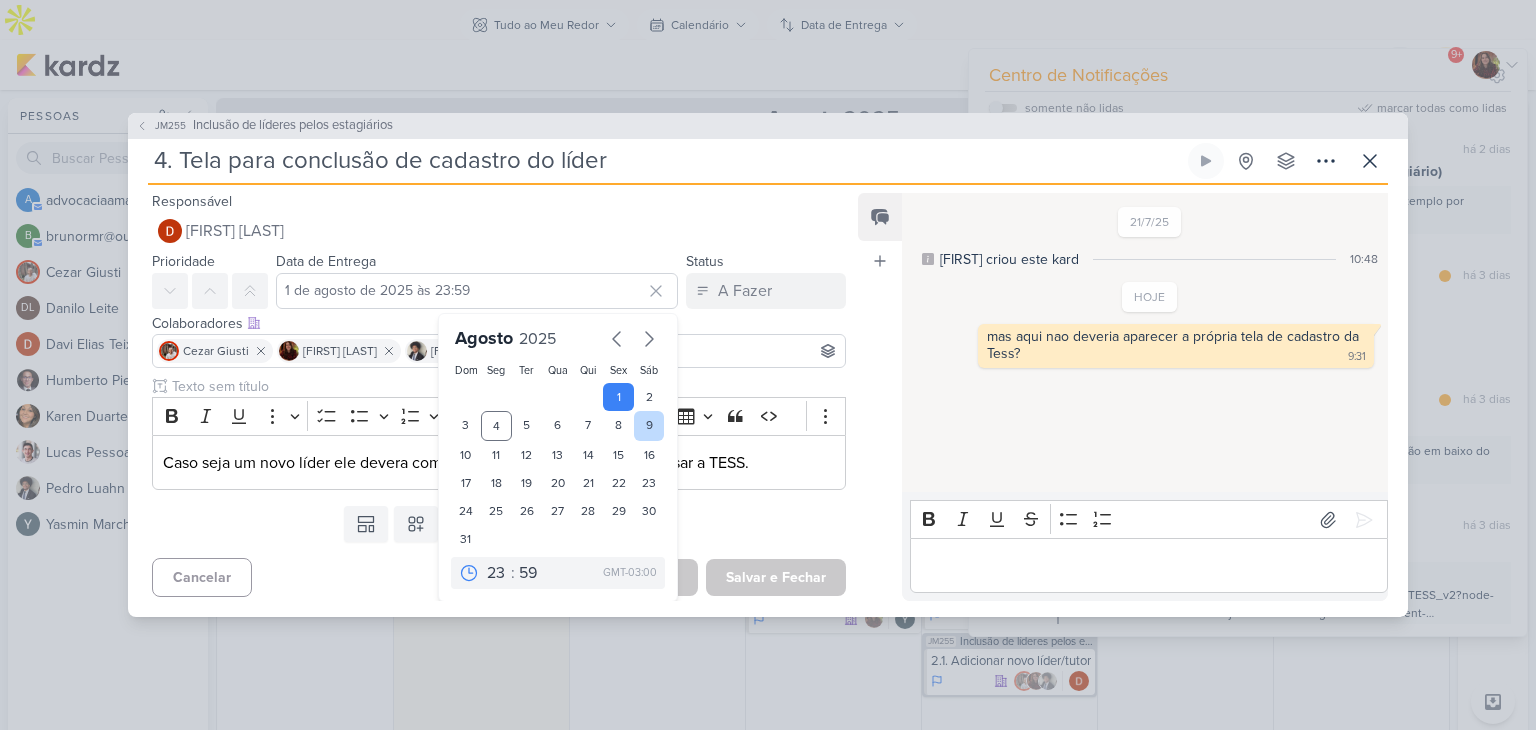 click on "9" at bounding box center [649, 426] 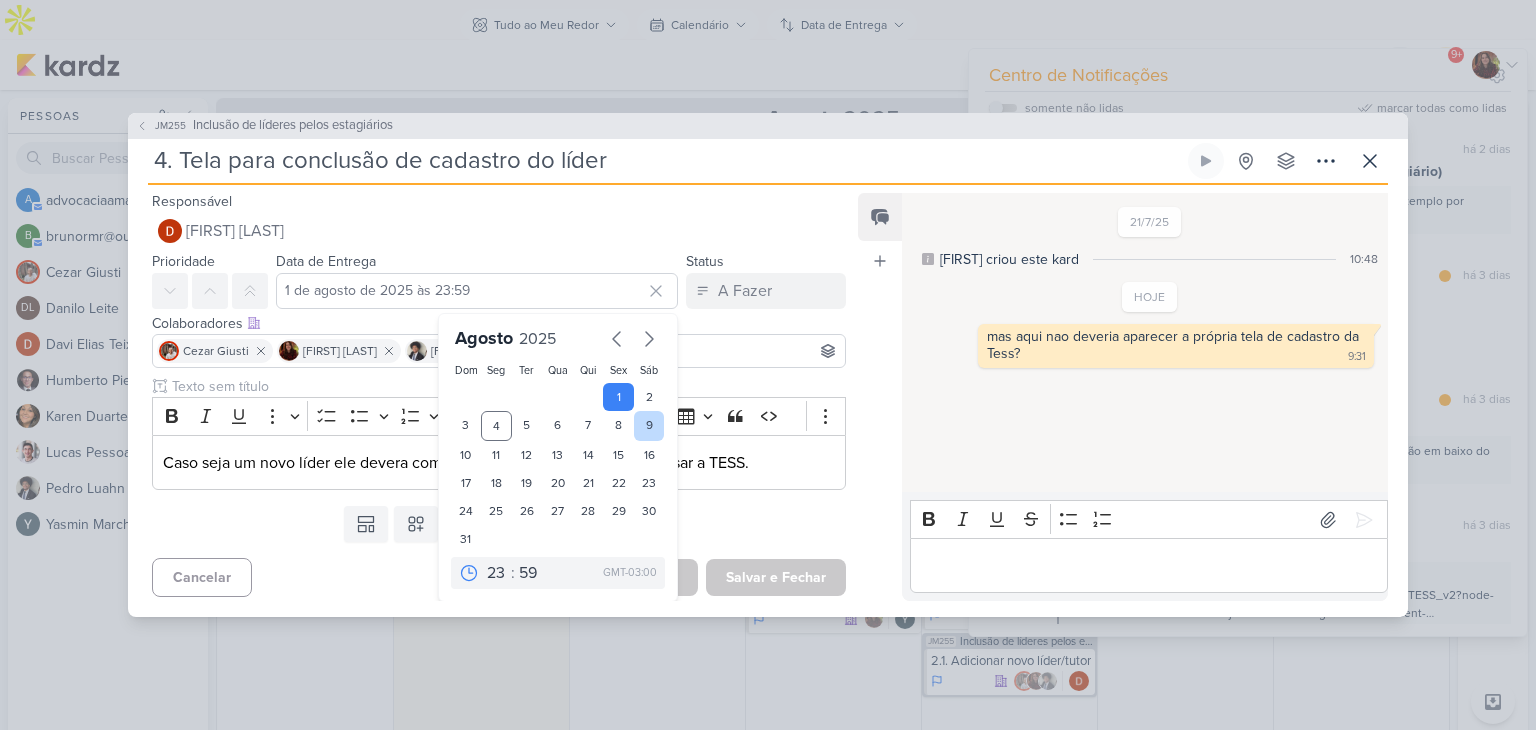 type on "9 de agosto de 2025 às 23:59" 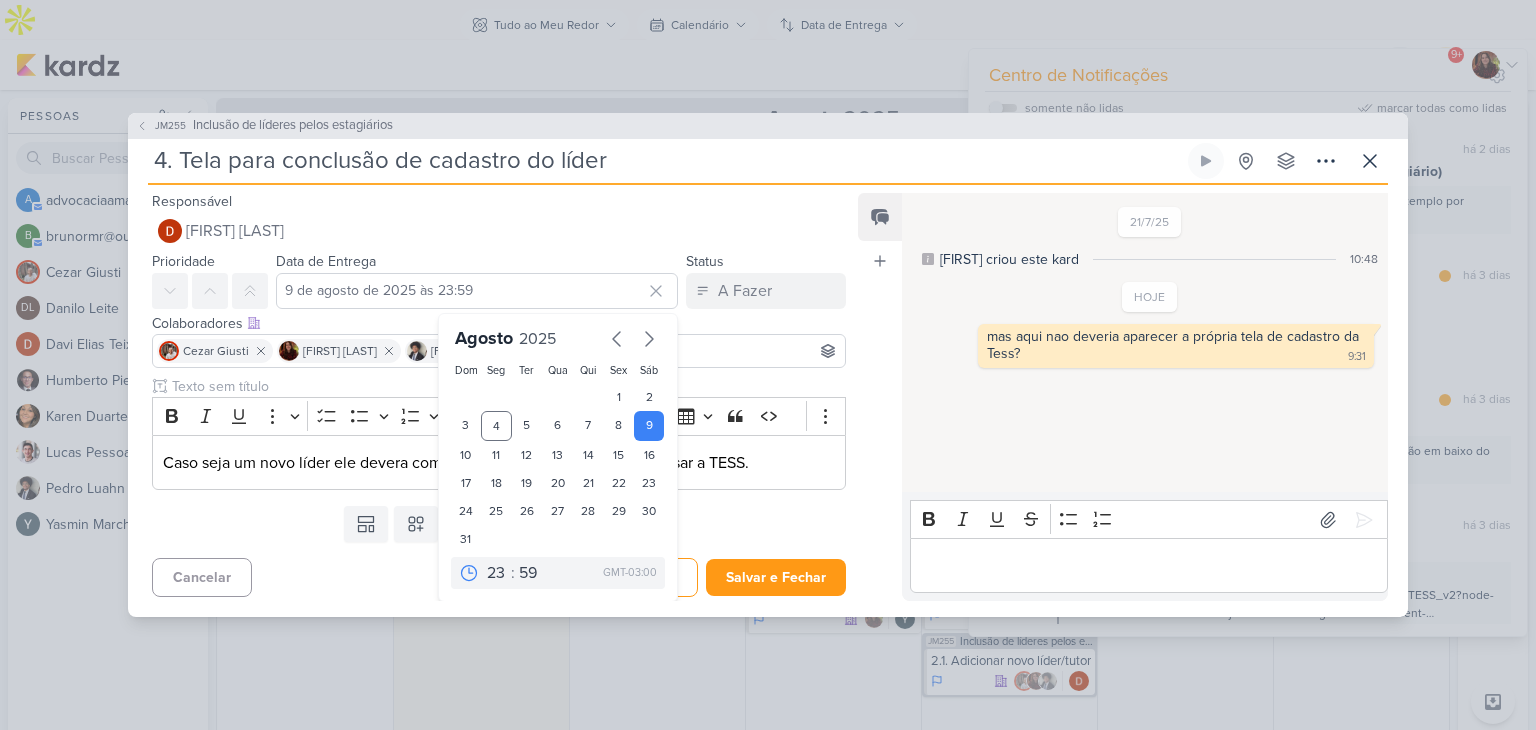 click on "Templates
Campos Personalizados
Marcadores
Caixa De Texto
Anexo
Este kard já é um subkard" at bounding box center (491, 524) 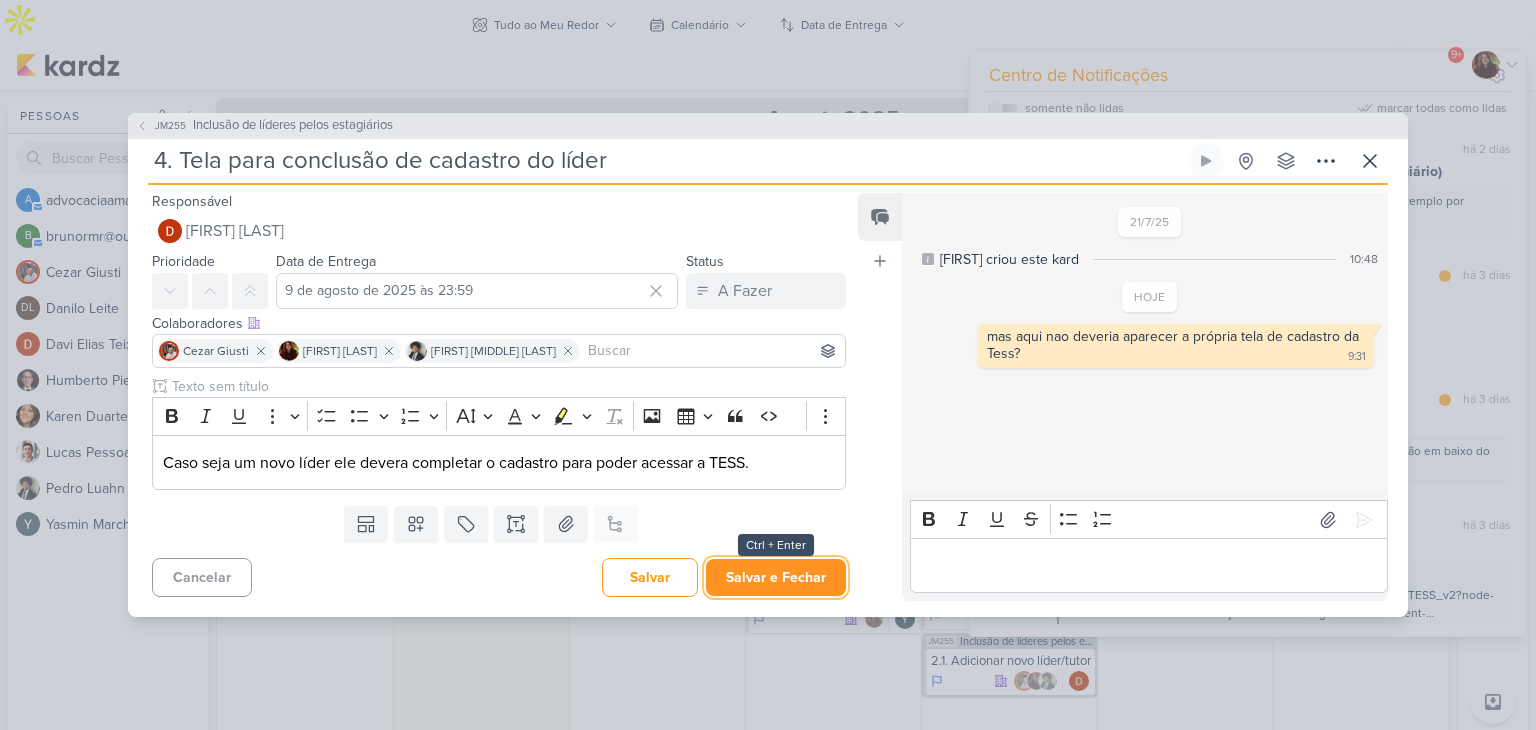 click on "Salvar e Fechar" at bounding box center [776, 577] 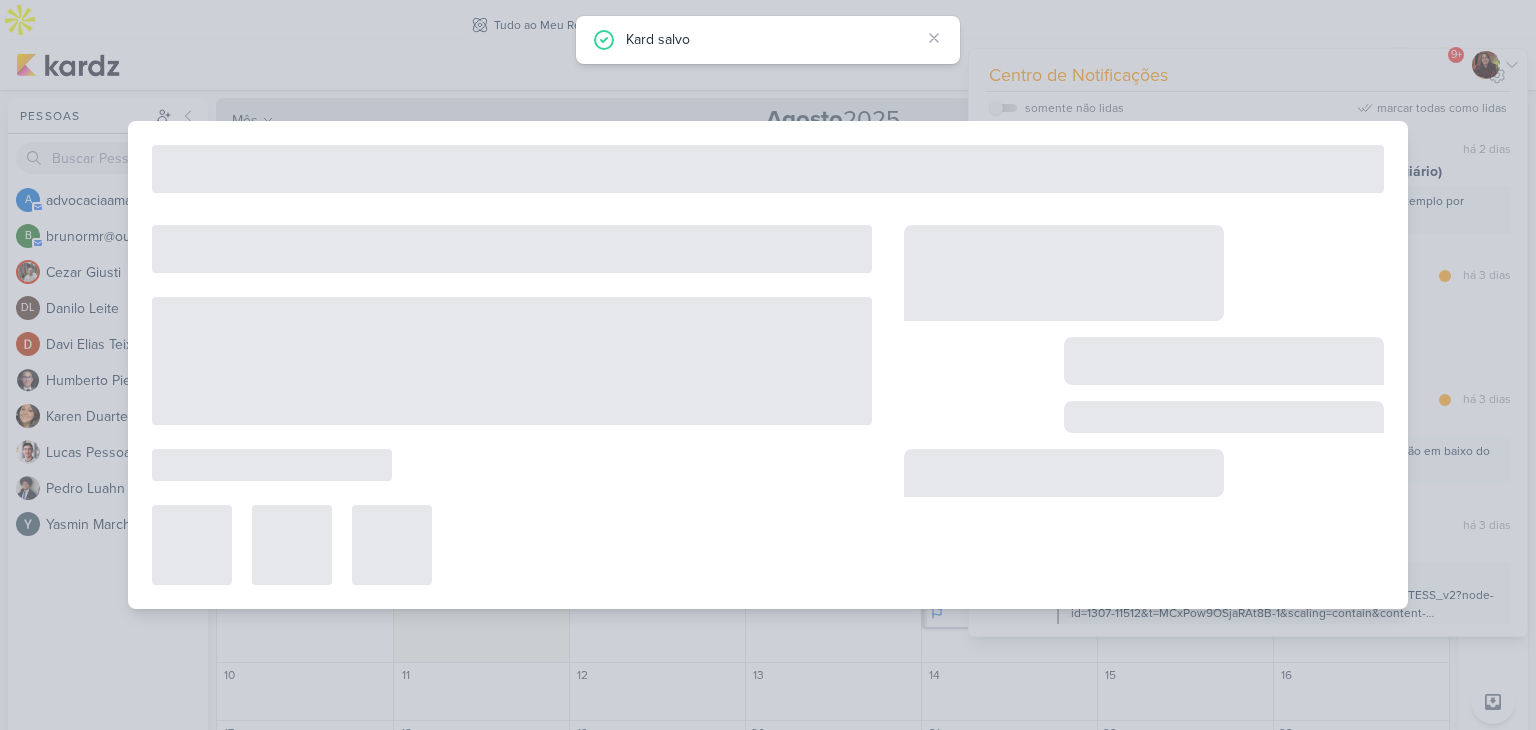 type on "Inclusão de líderes pelos estagiários" 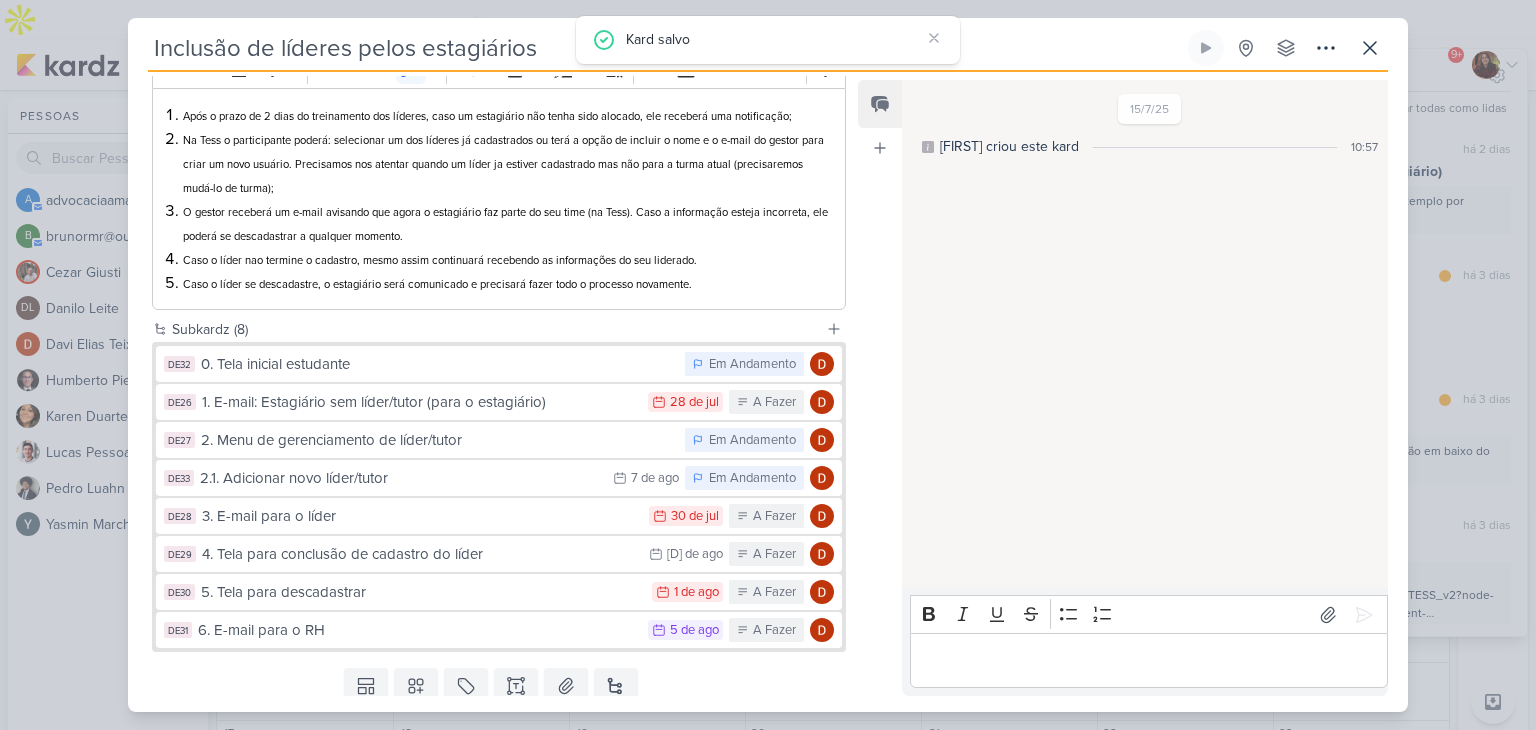 scroll, scrollTop: 301, scrollLeft: 0, axis: vertical 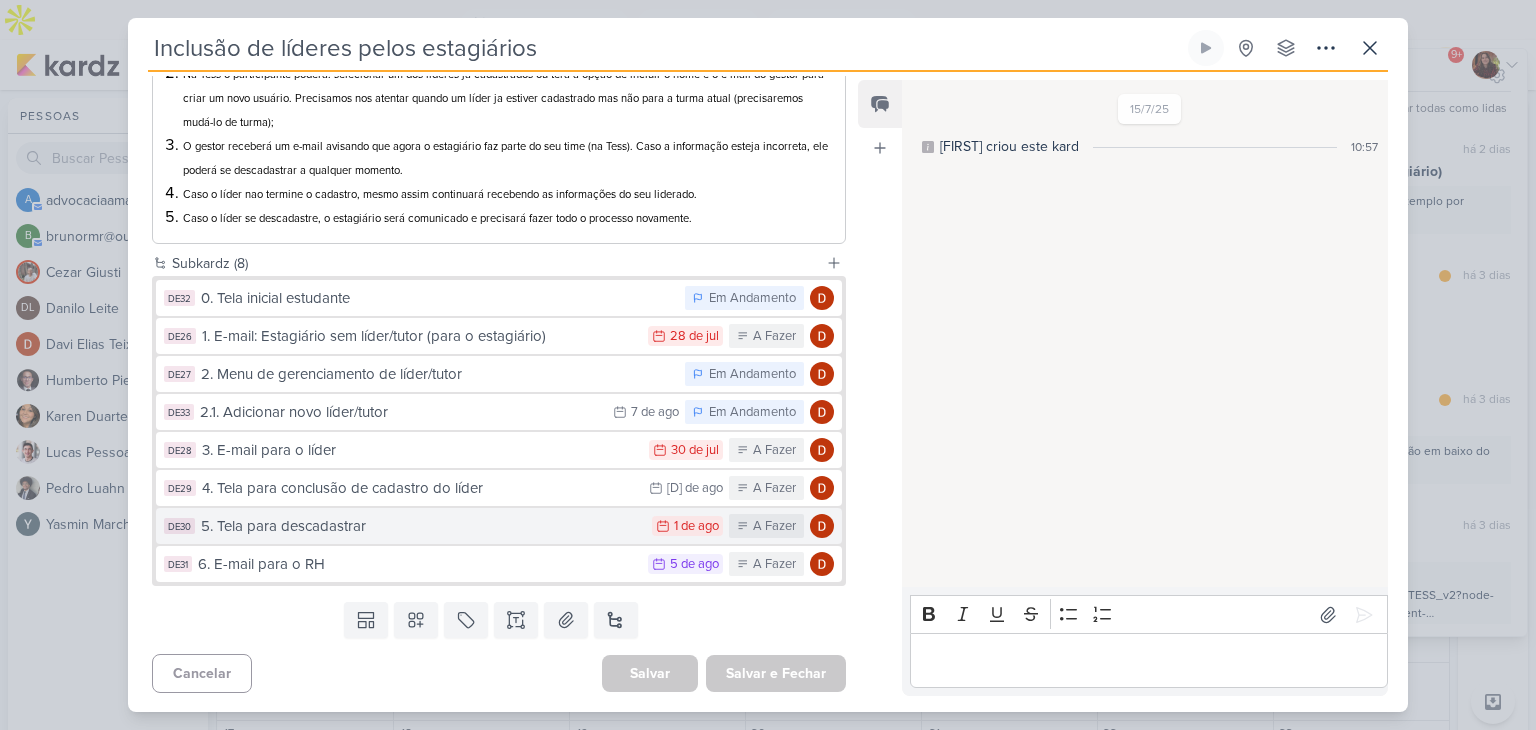 click on "5. Tela para descadastrar" at bounding box center [421, 526] 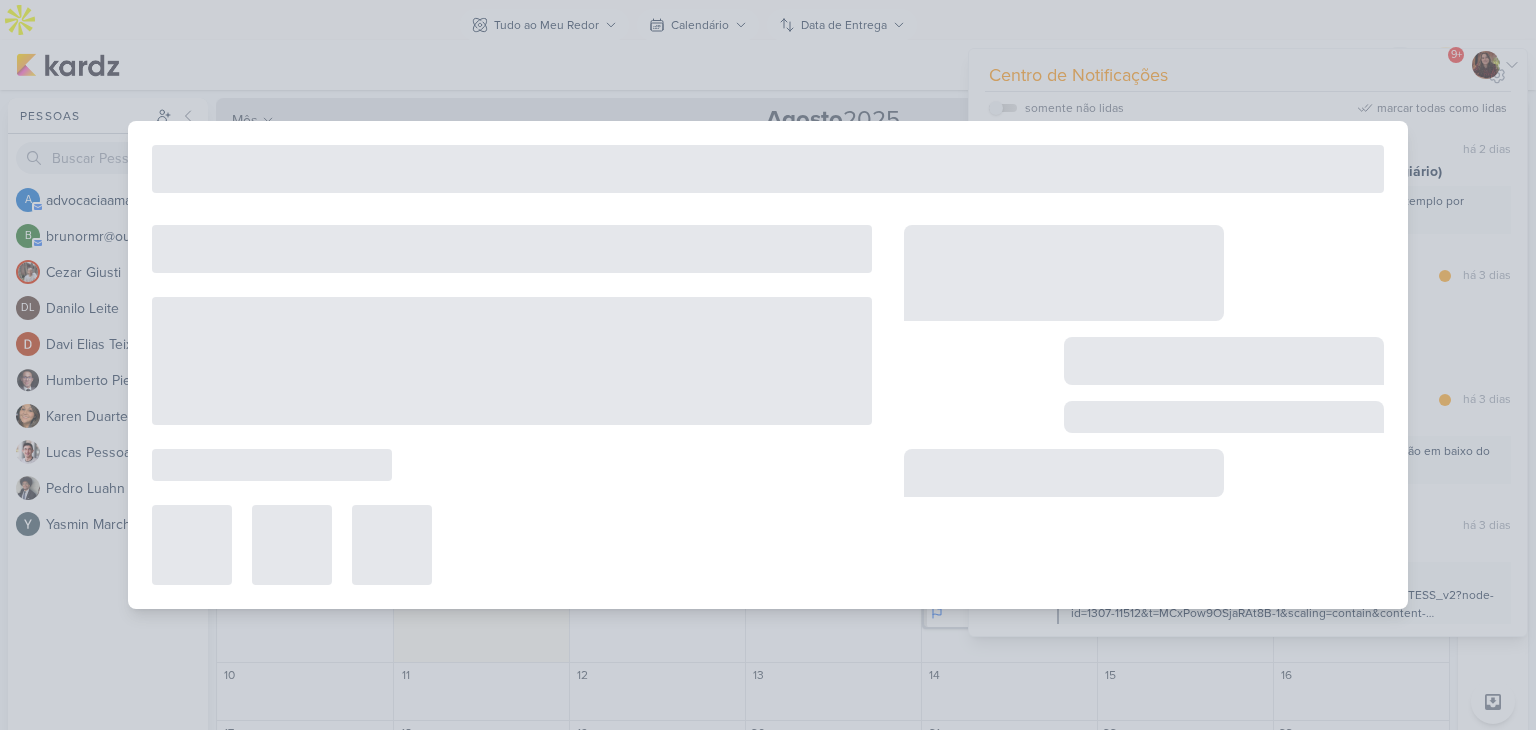 type on "5. Tela para descadastrar" 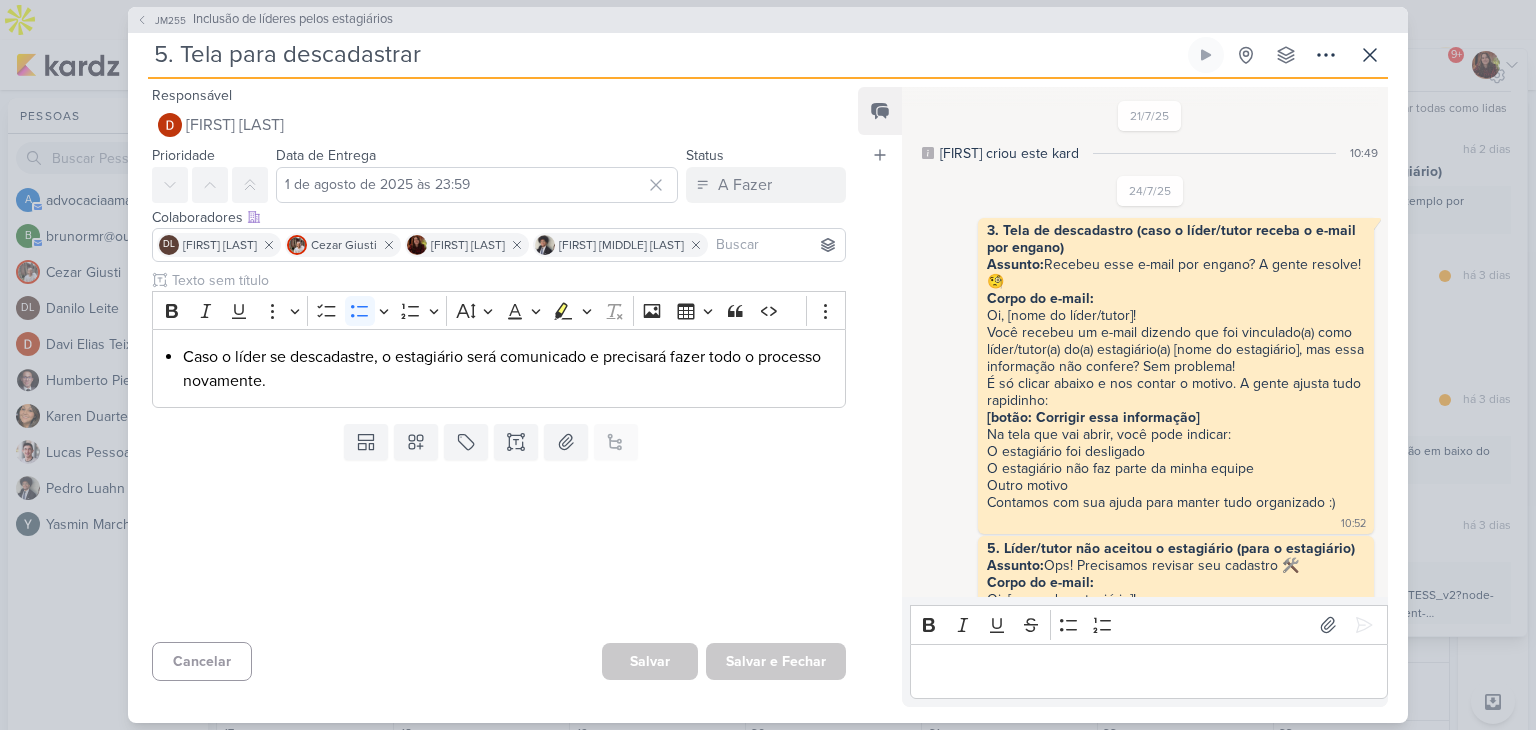 scroll, scrollTop: 905, scrollLeft: 0, axis: vertical 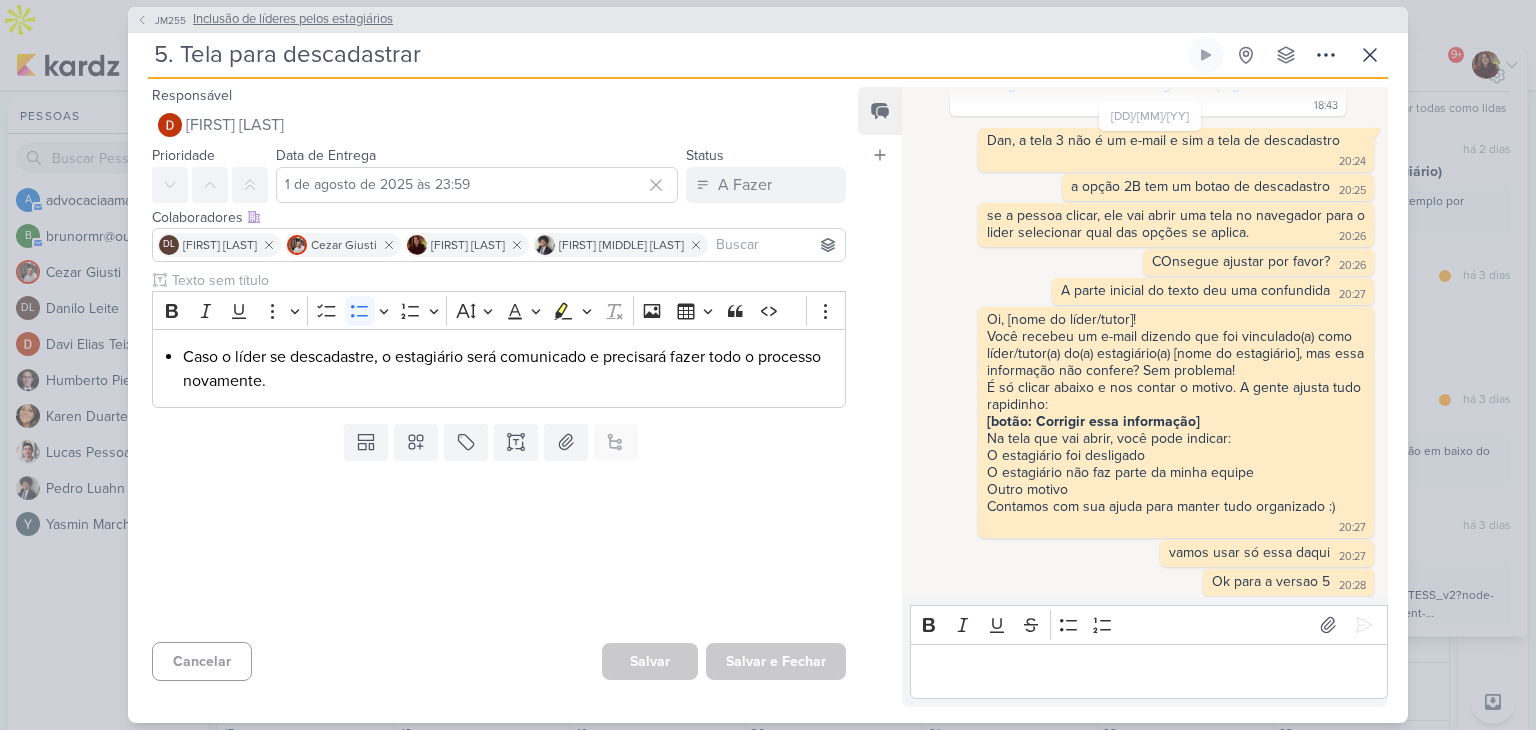 click on "Inclusão de líderes pelos estagiários" at bounding box center [293, 20] 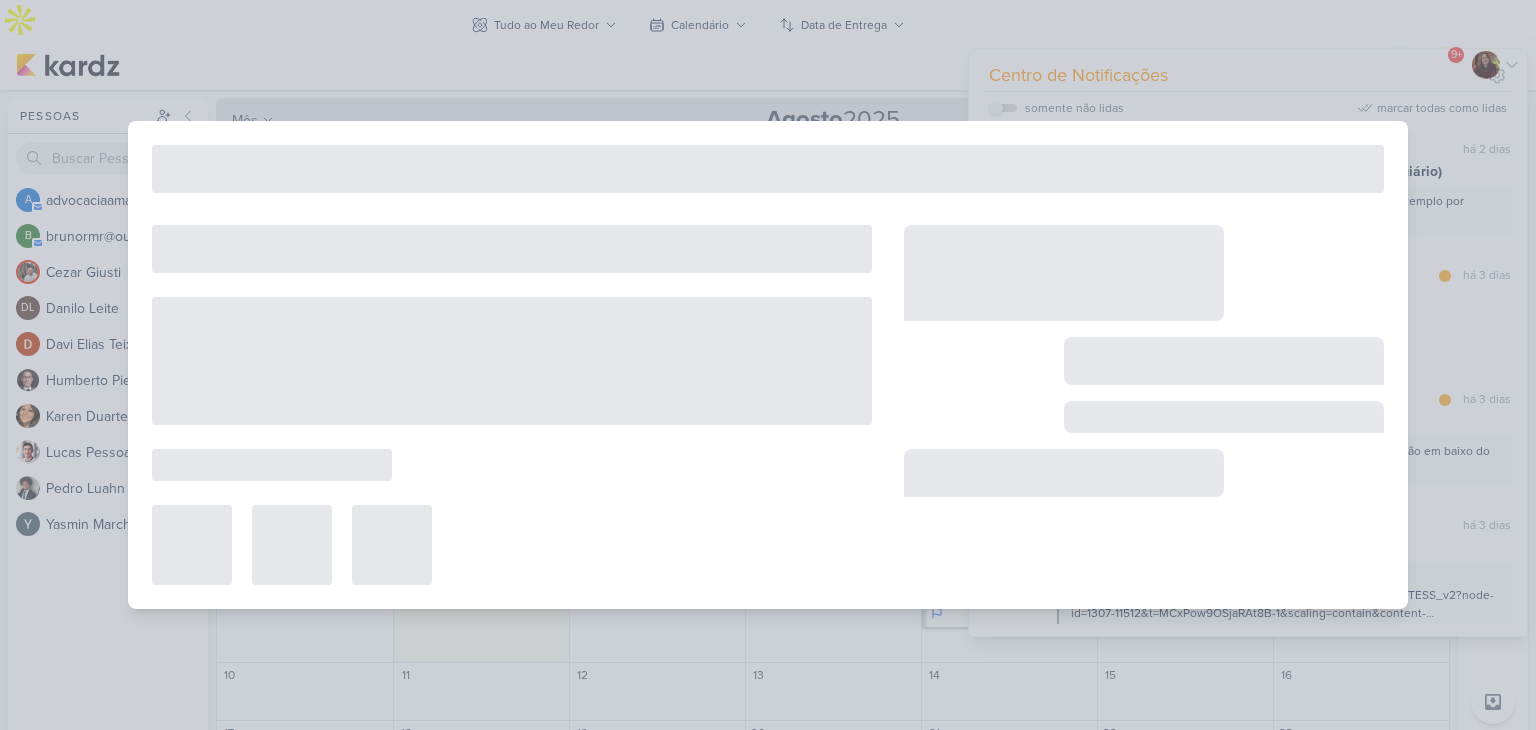 type on "Inclusão de líderes pelos estagiários" 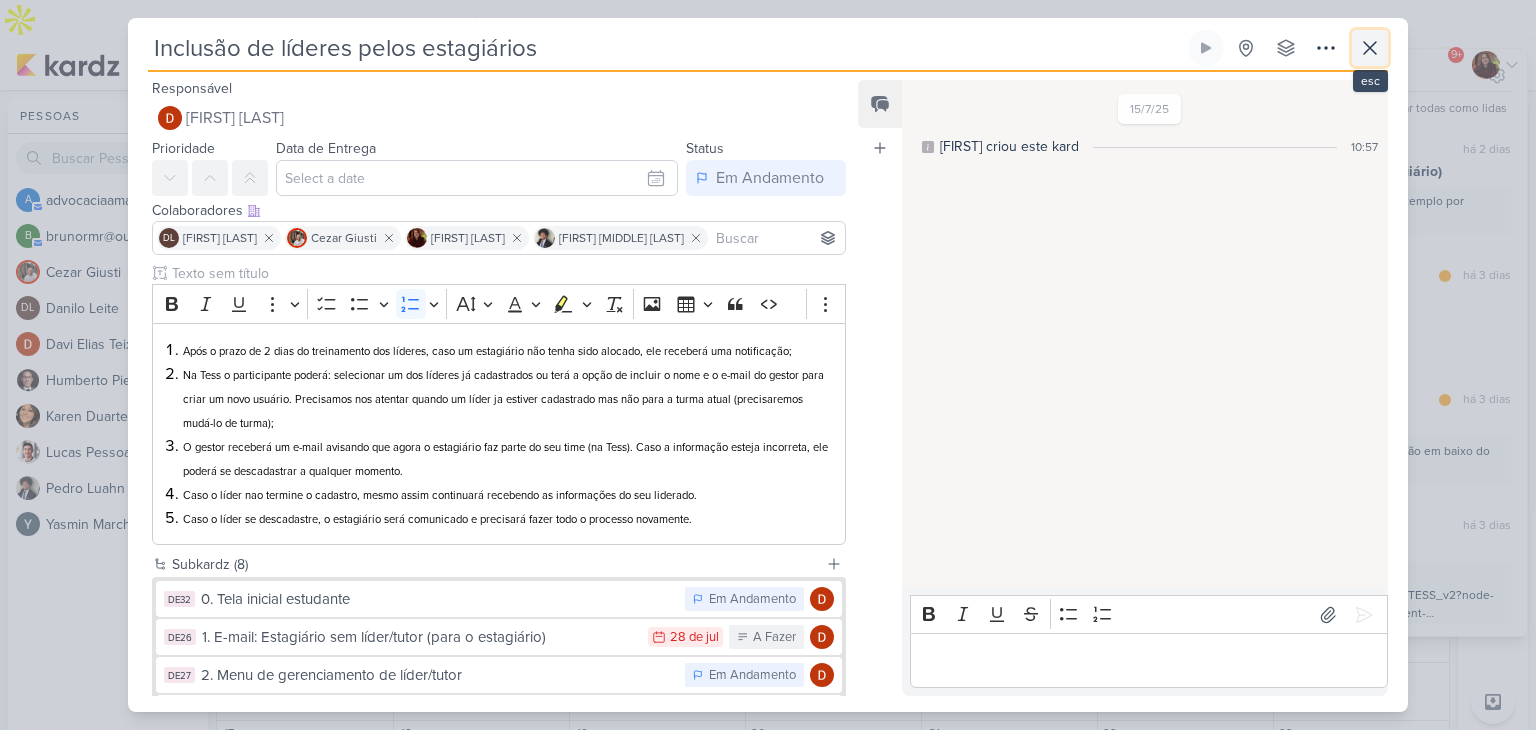 click 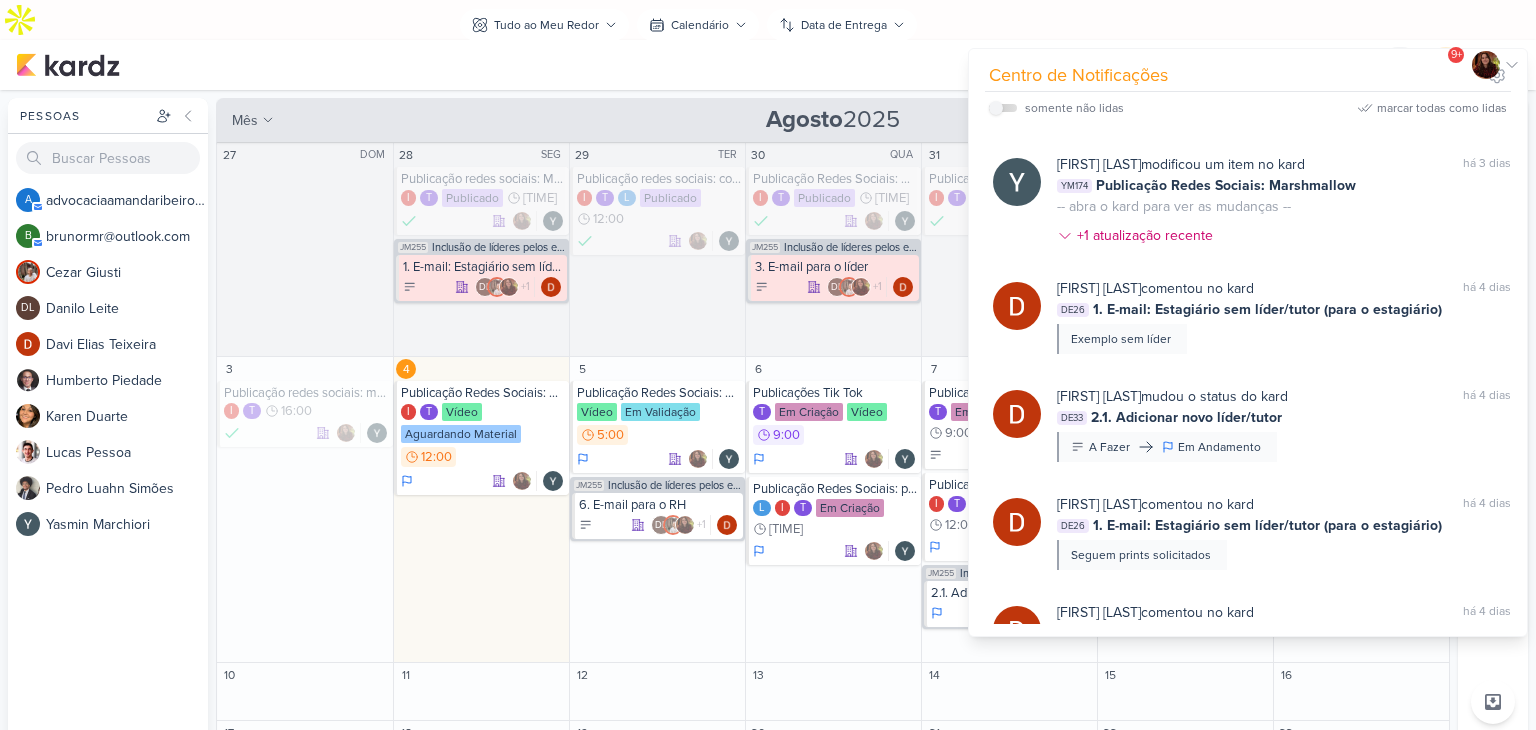scroll, scrollTop: 2239, scrollLeft: 0, axis: vertical 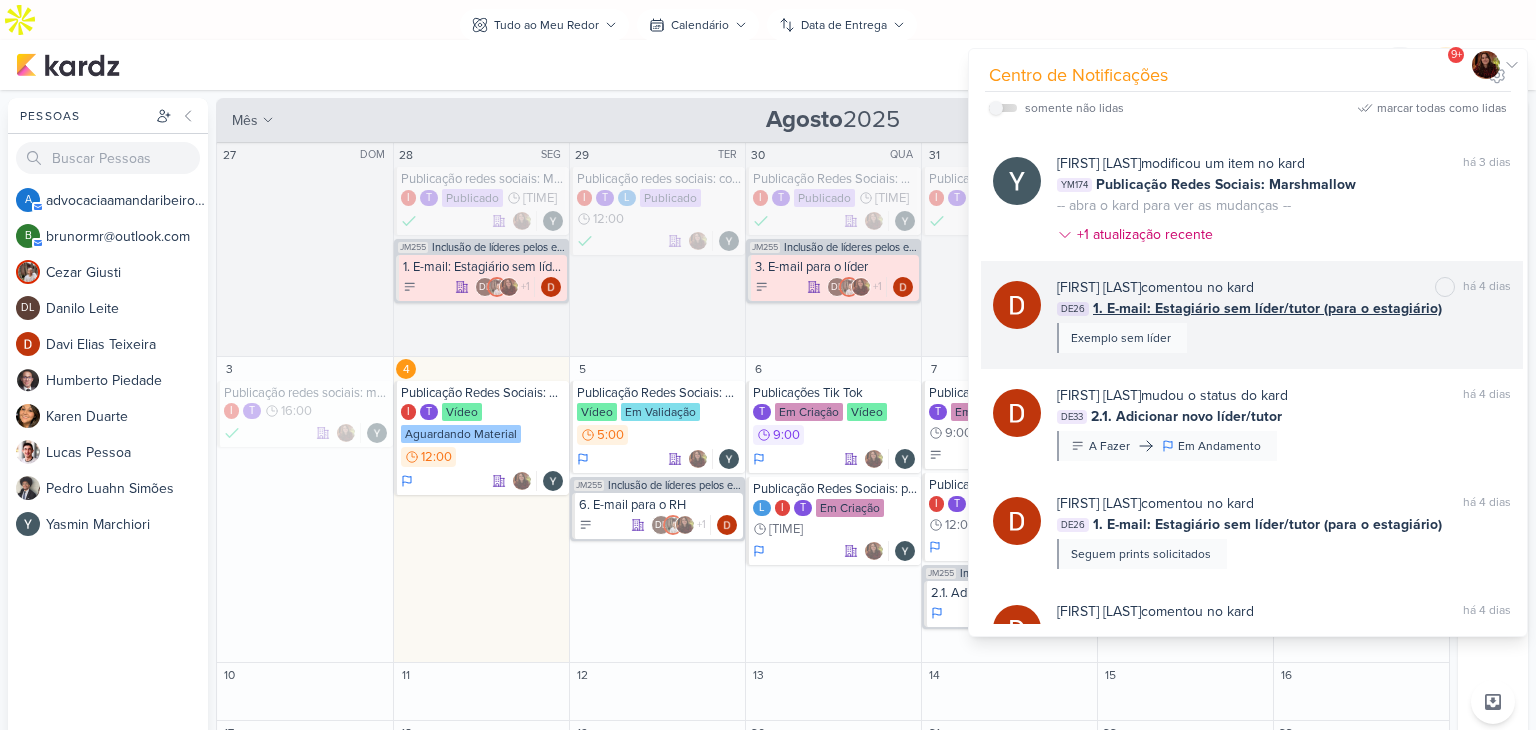 click on "[FIRST] [LAST] Teixeira  comentou no kard
marcar como não lida
há [TIME]
DE26
1. E-mail: Estagiário sem líder/tutor (para o estagiário)
Exemplo sem líder" at bounding box center (1284, 315) 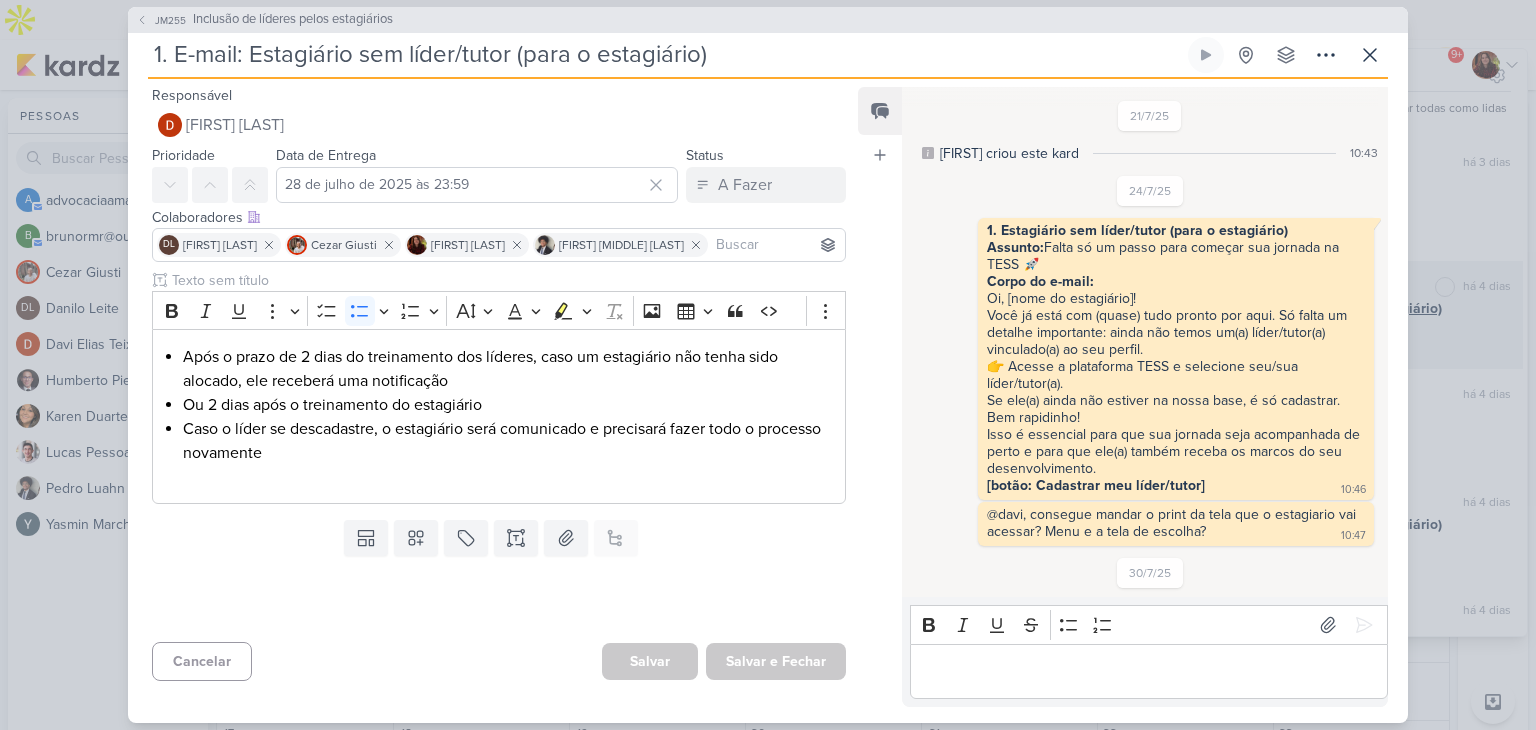 scroll, scrollTop: 1067, scrollLeft: 0, axis: vertical 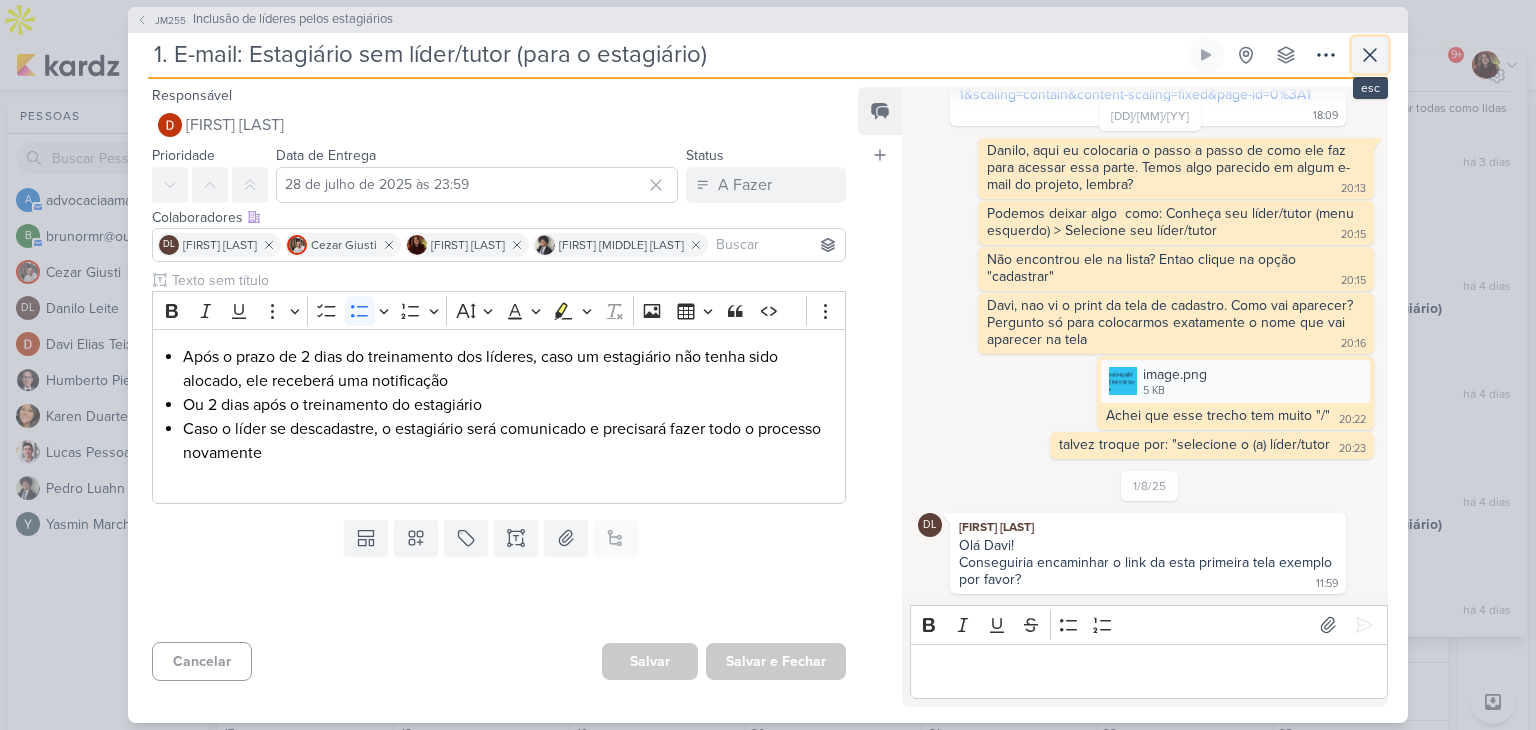 click at bounding box center [1370, 55] 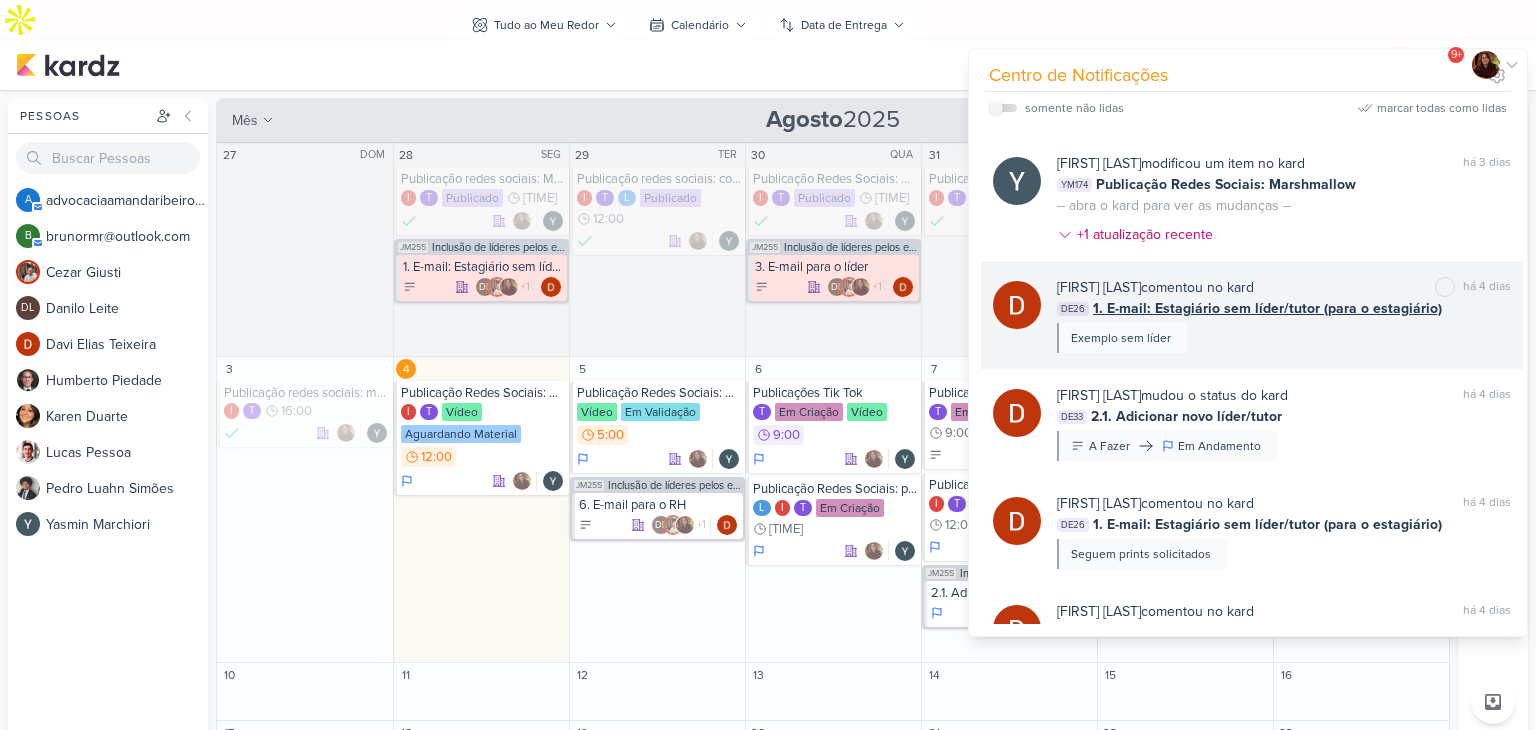 click on "[FIRST] [LAST] Teixeira  comentou no kard
marcar como não lida
há [TIME]
DE26
1. E-mail: Estagiário sem líder/tutor (para o estagiário)
Exemplo sem líder" at bounding box center (1284, 315) 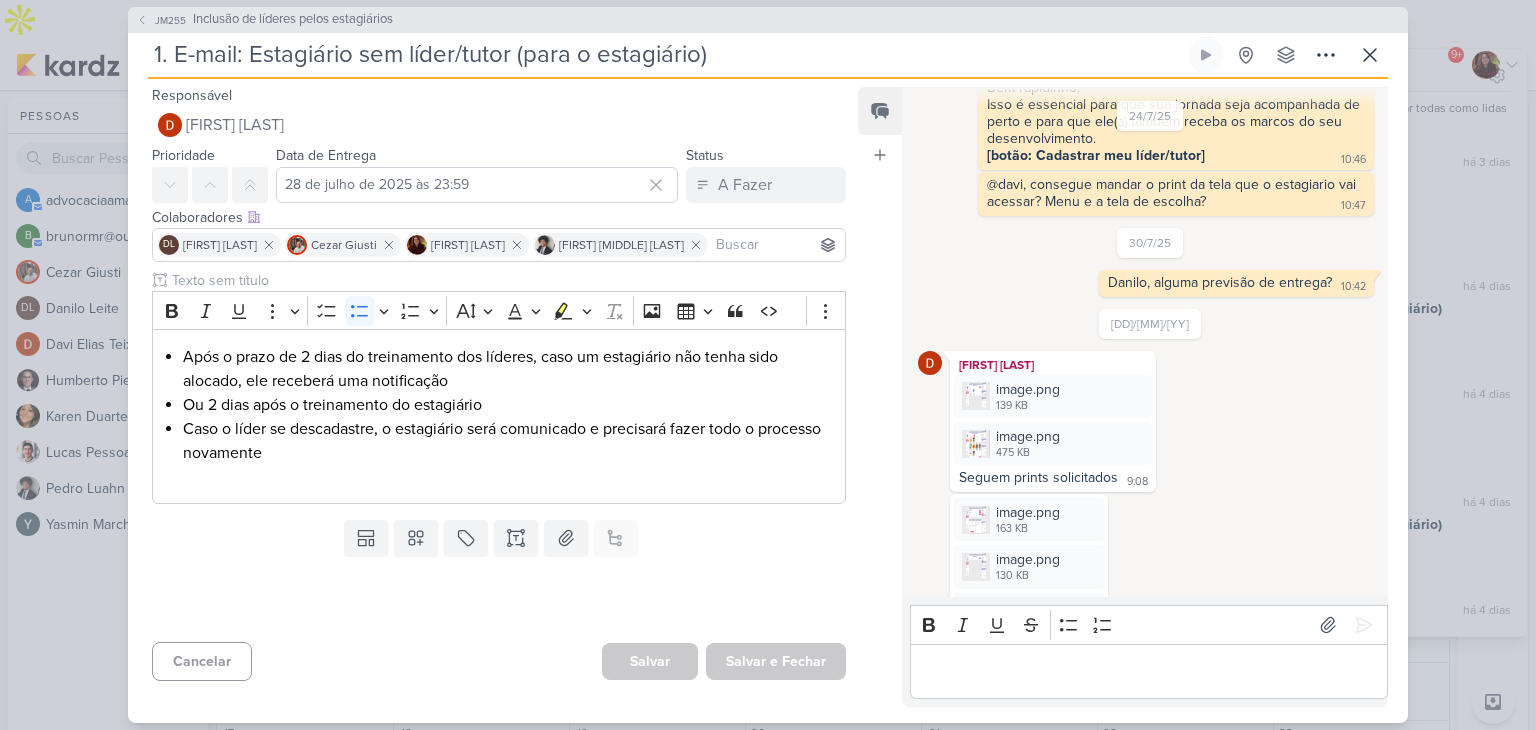 scroll, scrollTop: 329, scrollLeft: 0, axis: vertical 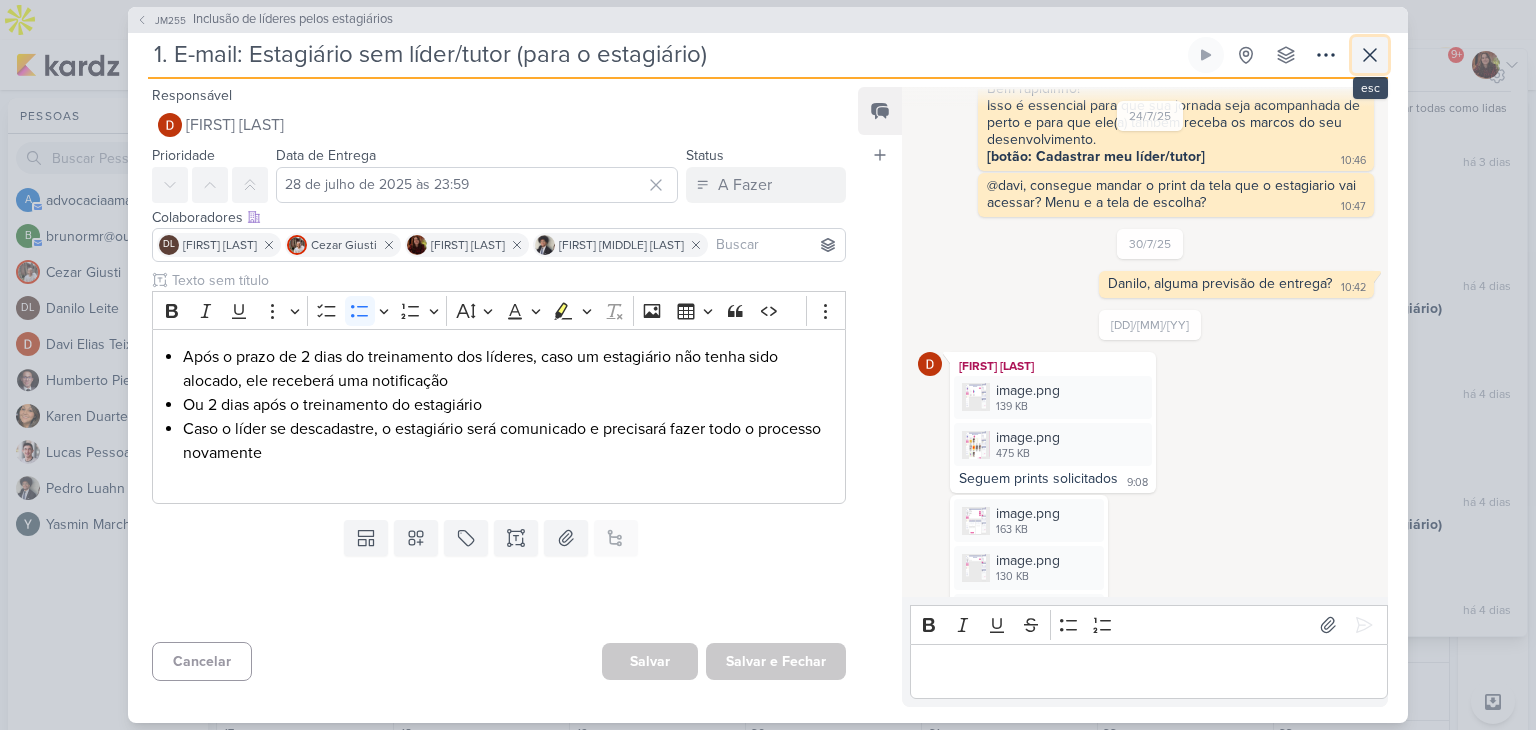 click 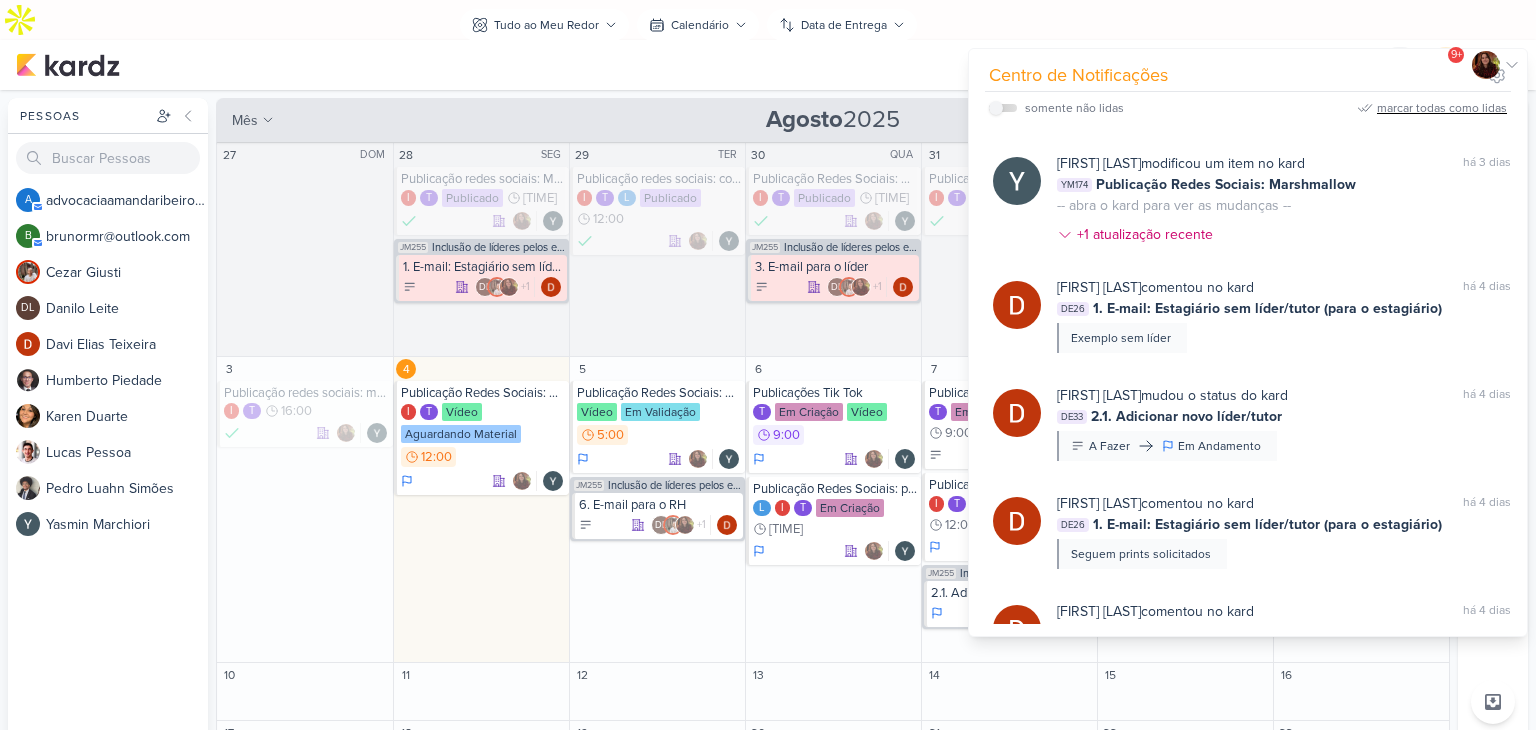 click on "marcar todas como lidas" at bounding box center [1442, 108] 